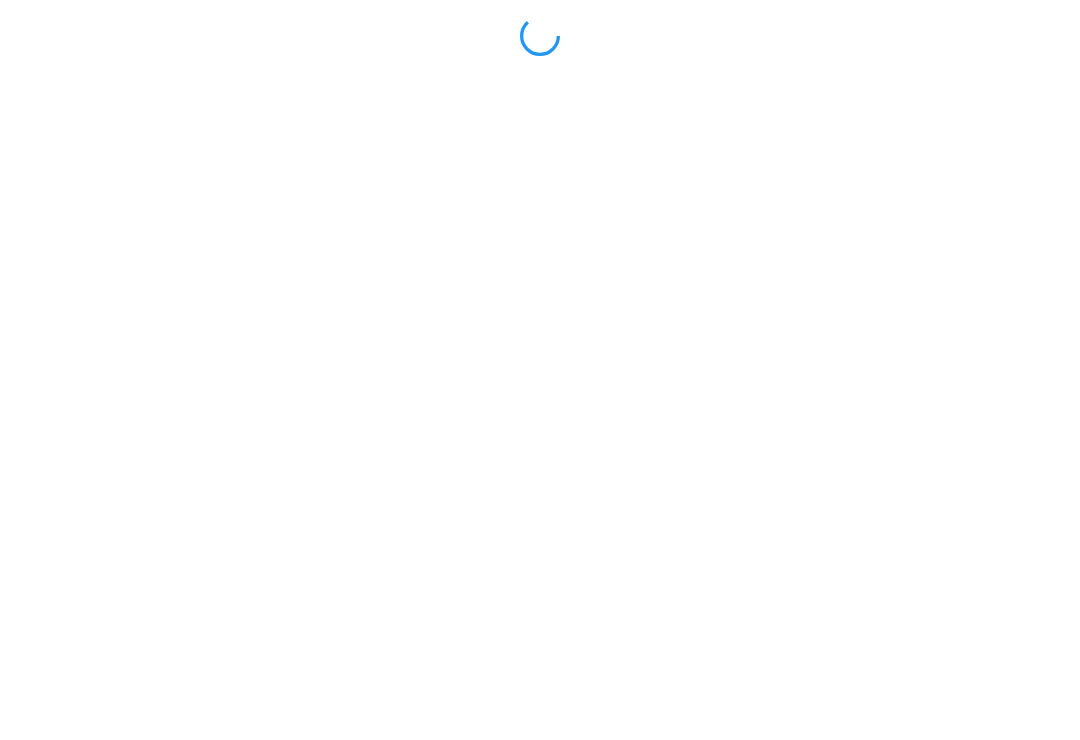 scroll, scrollTop: 0, scrollLeft: 0, axis: both 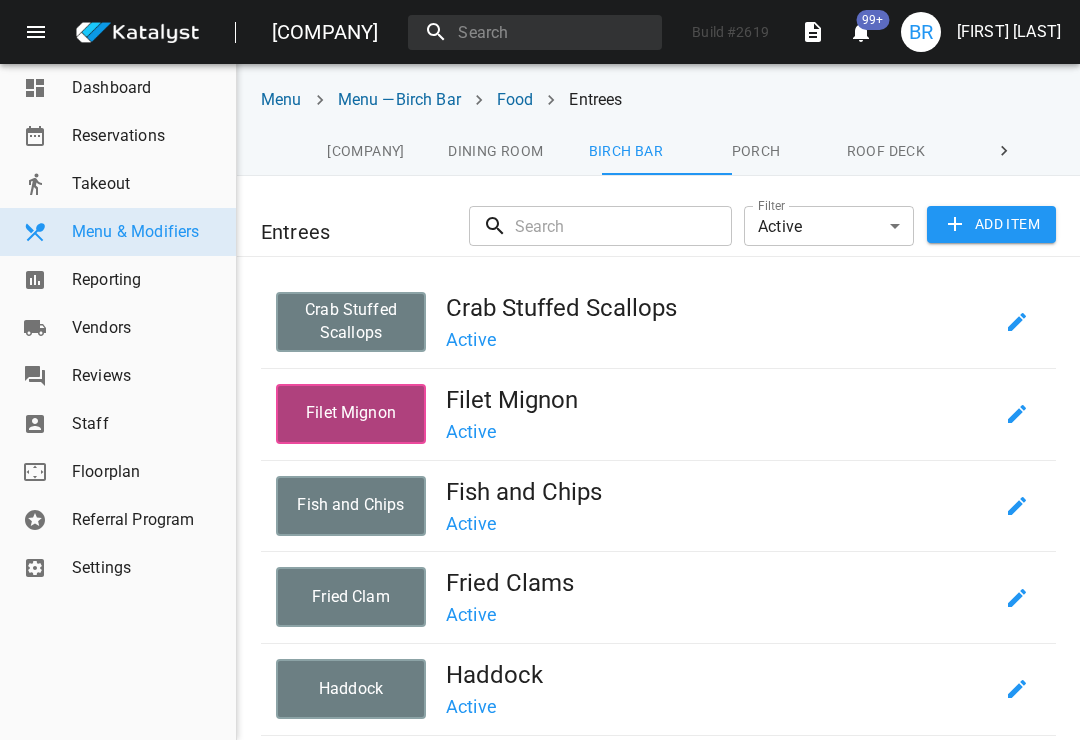 click on "Birch Bar" at bounding box center [626, 151] 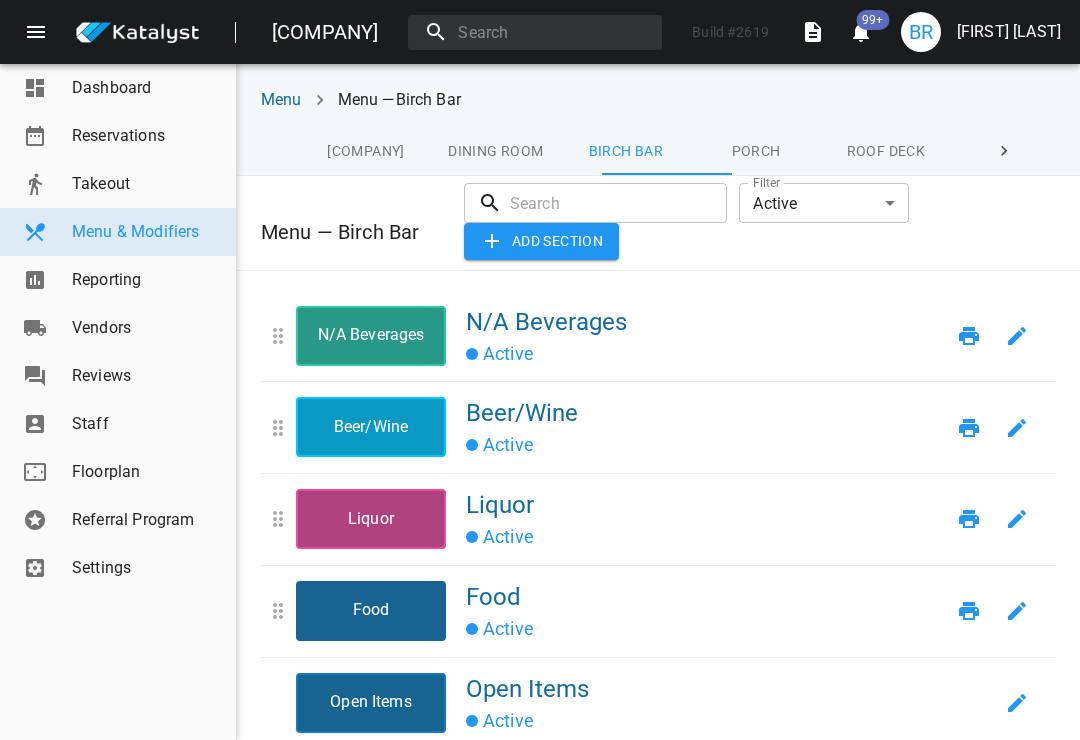 click on "Active" at bounding box center (705, 627) 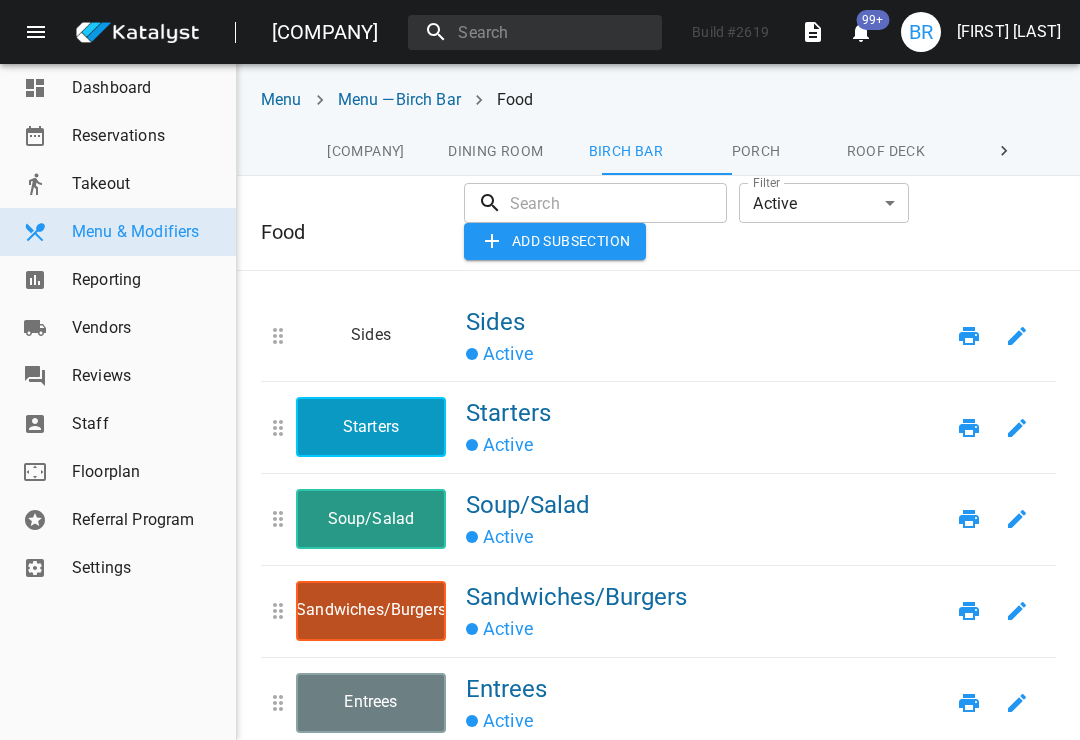 click on "Active" at bounding box center [705, 627] 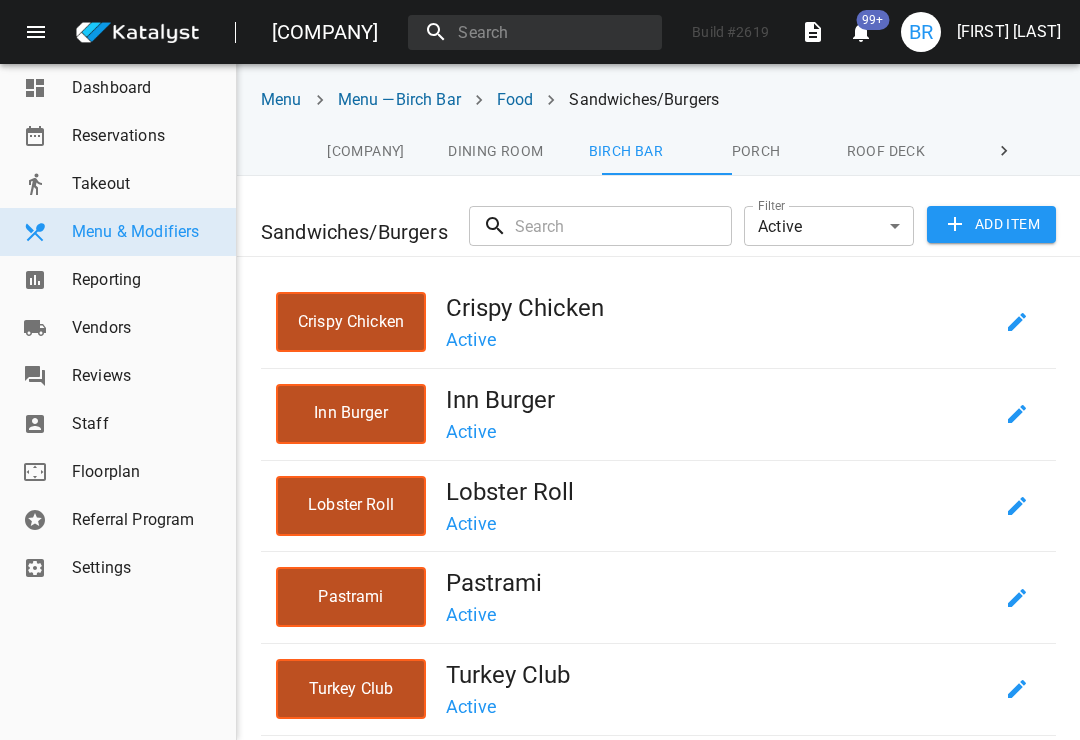 click on "Active" at bounding box center [719, 705] 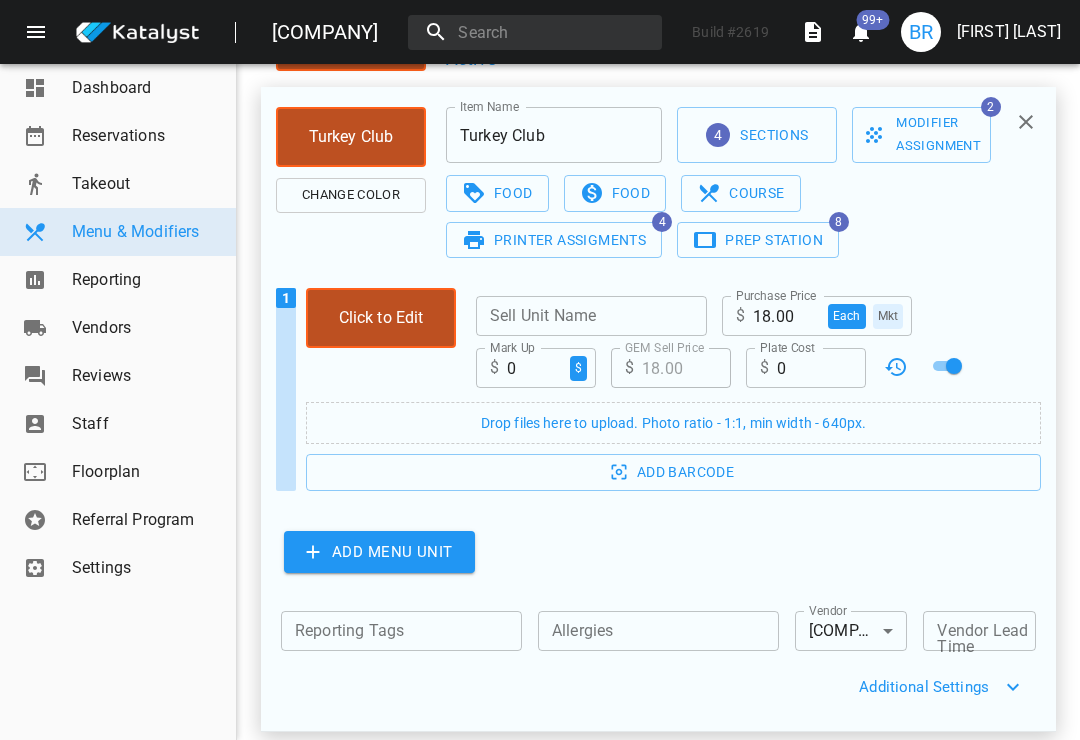 scroll, scrollTop: 557, scrollLeft: 0, axis: vertical 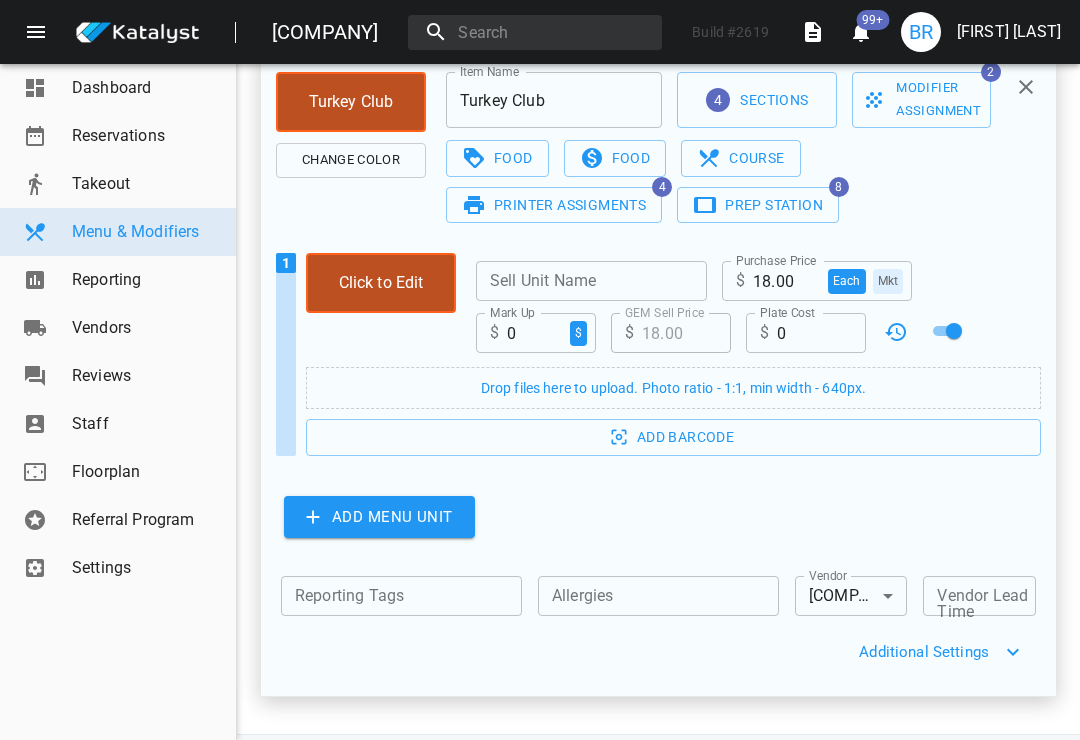 click on "Additional Settings" at bounding box center (658, 652) 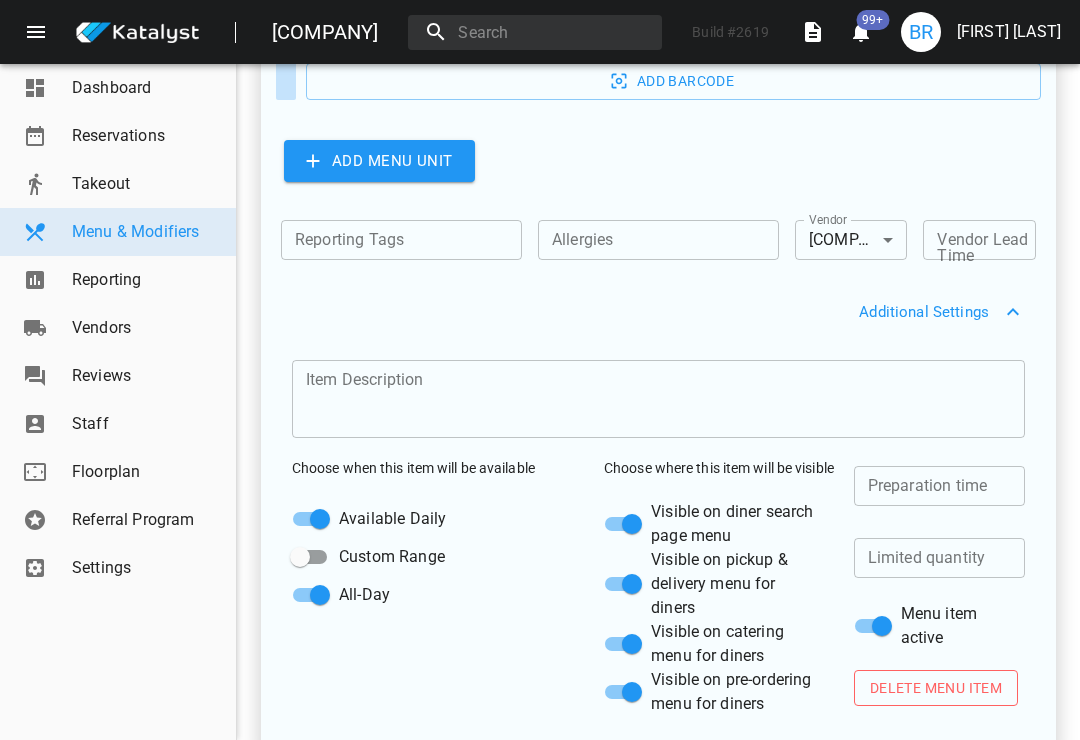 scroll, scrollTop: 1009, scrollLeft: 0, axis: vertical 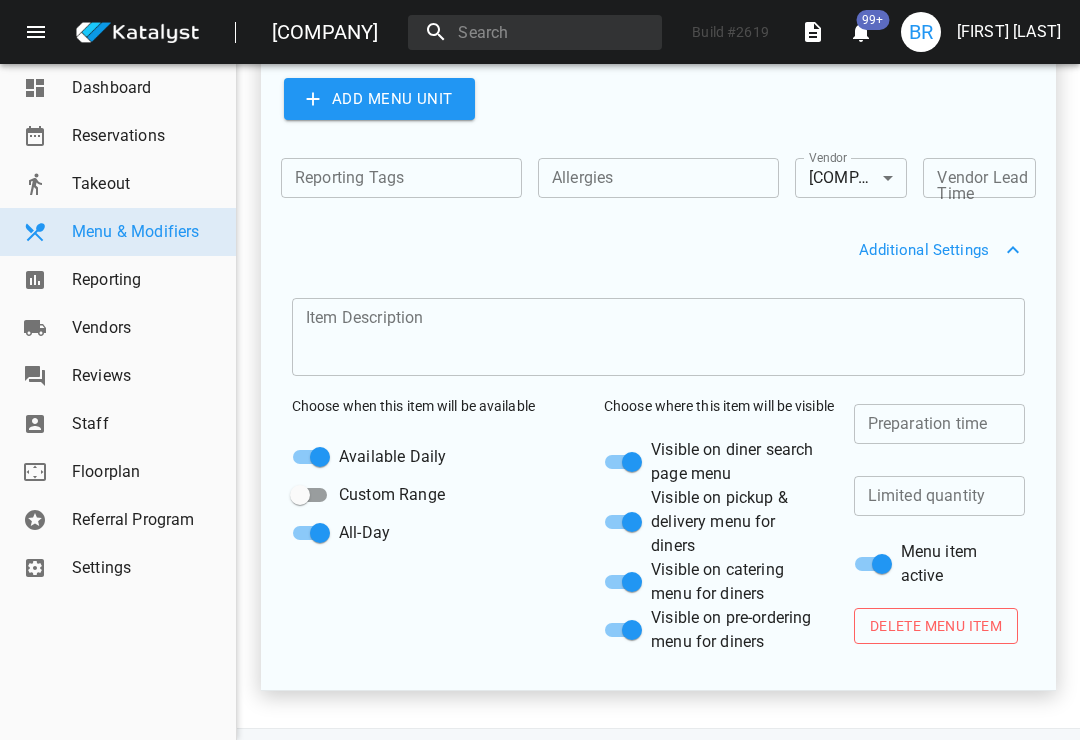 click at bounding box center (939, 424) 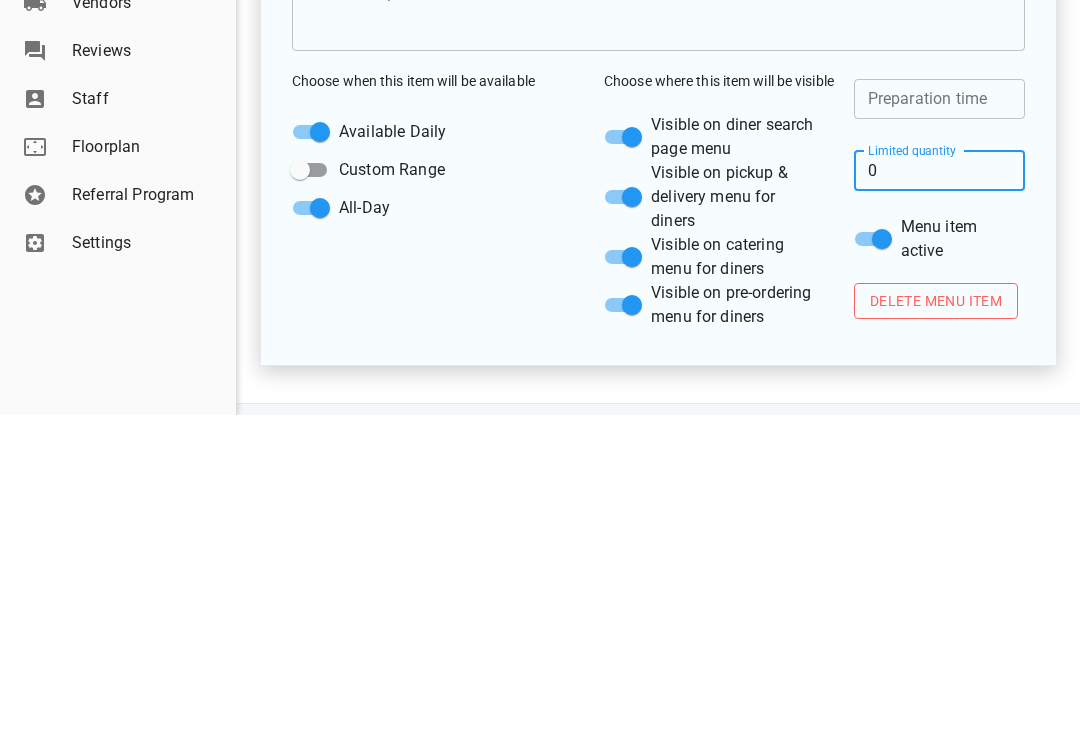scroll, scrollTop: 31, scrollLeft: 0, axis: vertical 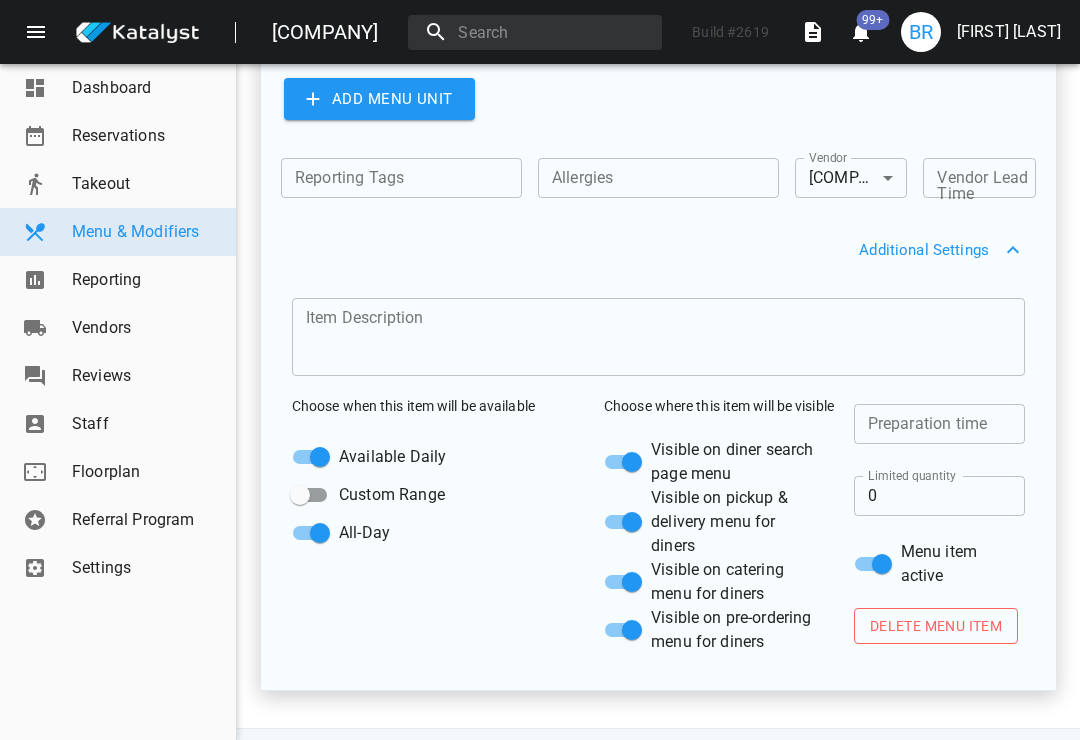 click on "0" at bounding box center (939, 424) 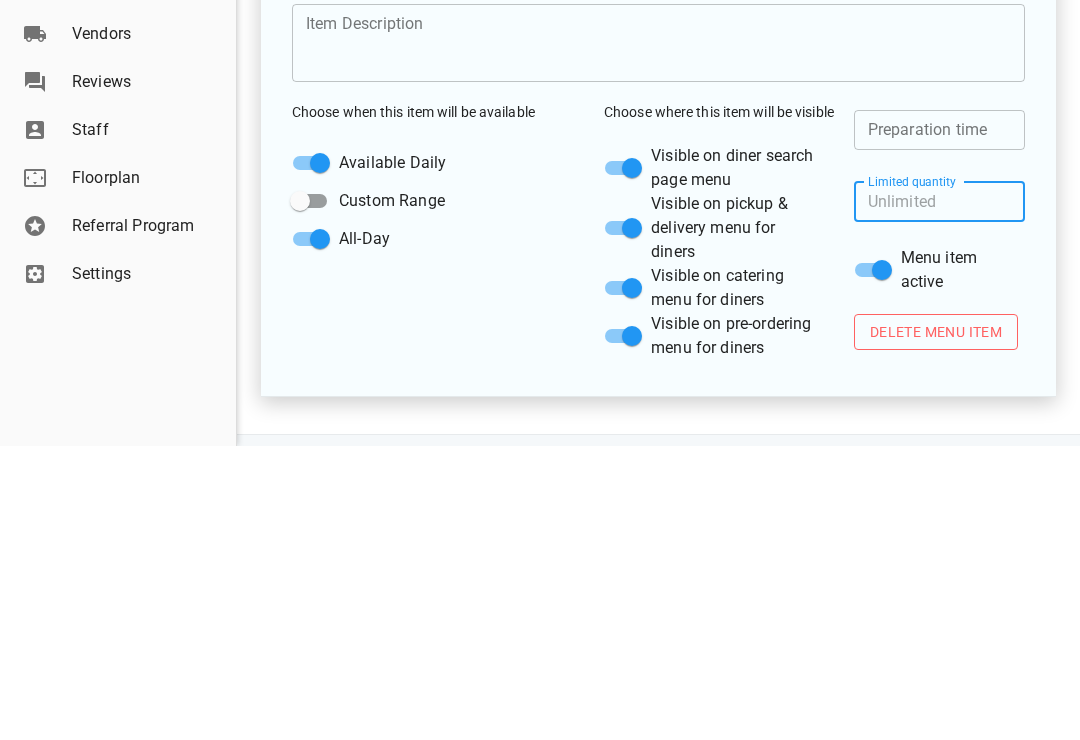 type on "2" 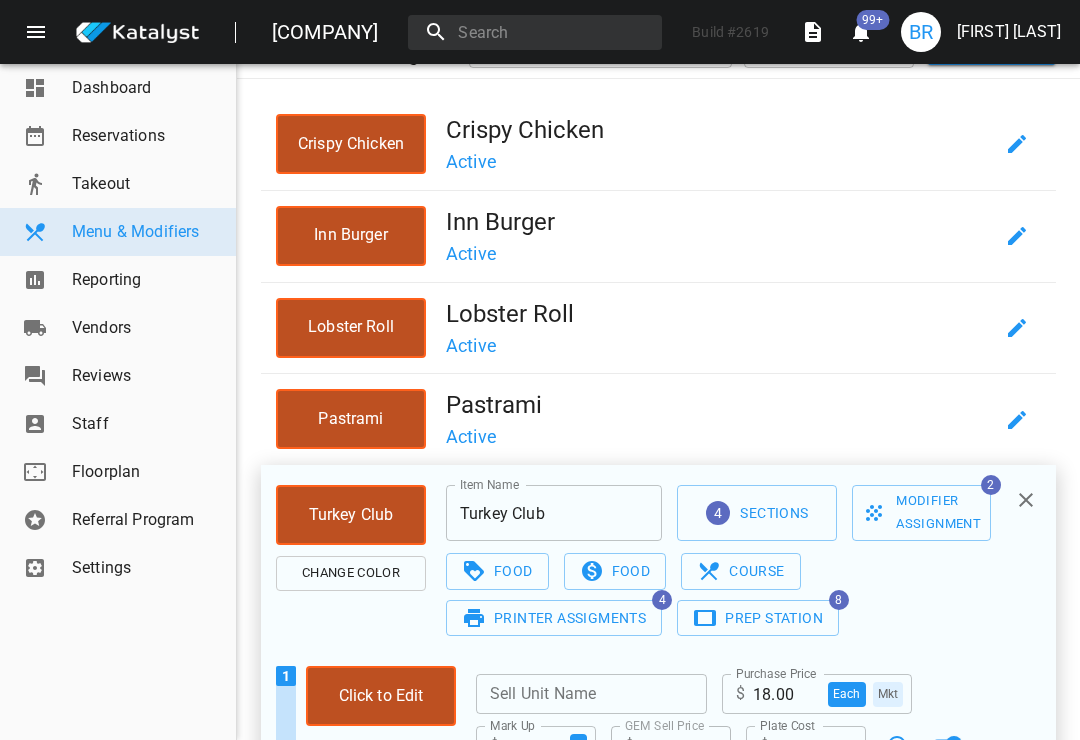 click at bounding box center [1026, 500] 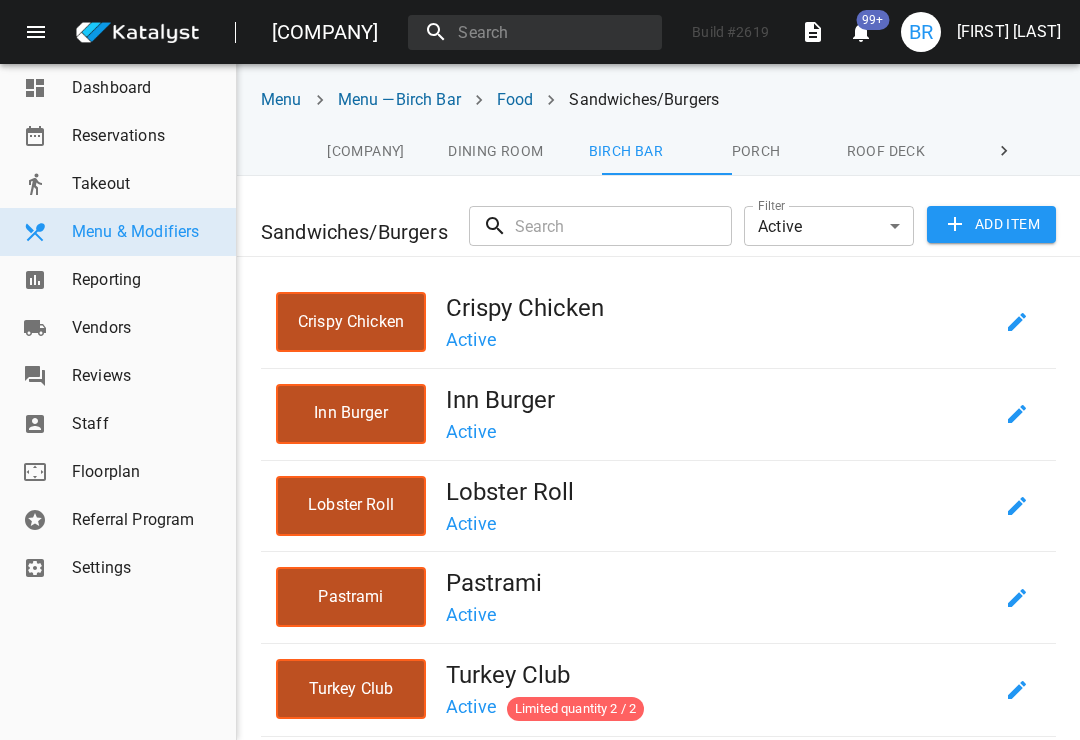 scroll, scrollTop: 0, scrollLeft: 0, axis: both 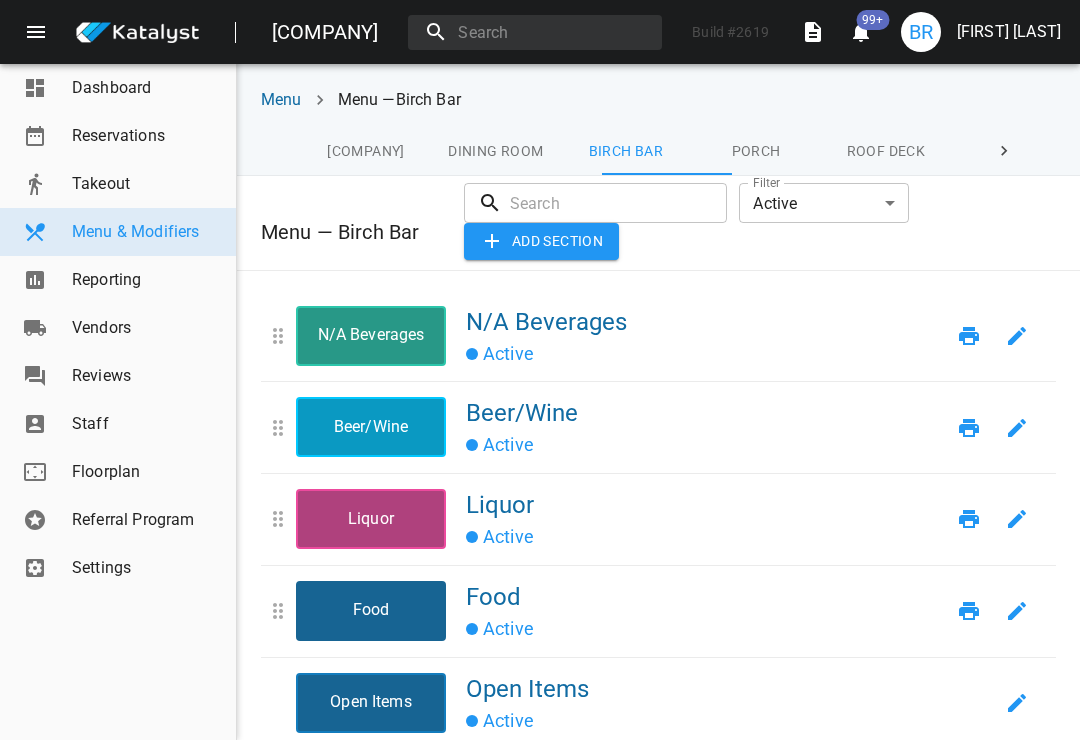 click at bounding box center [618, 203] 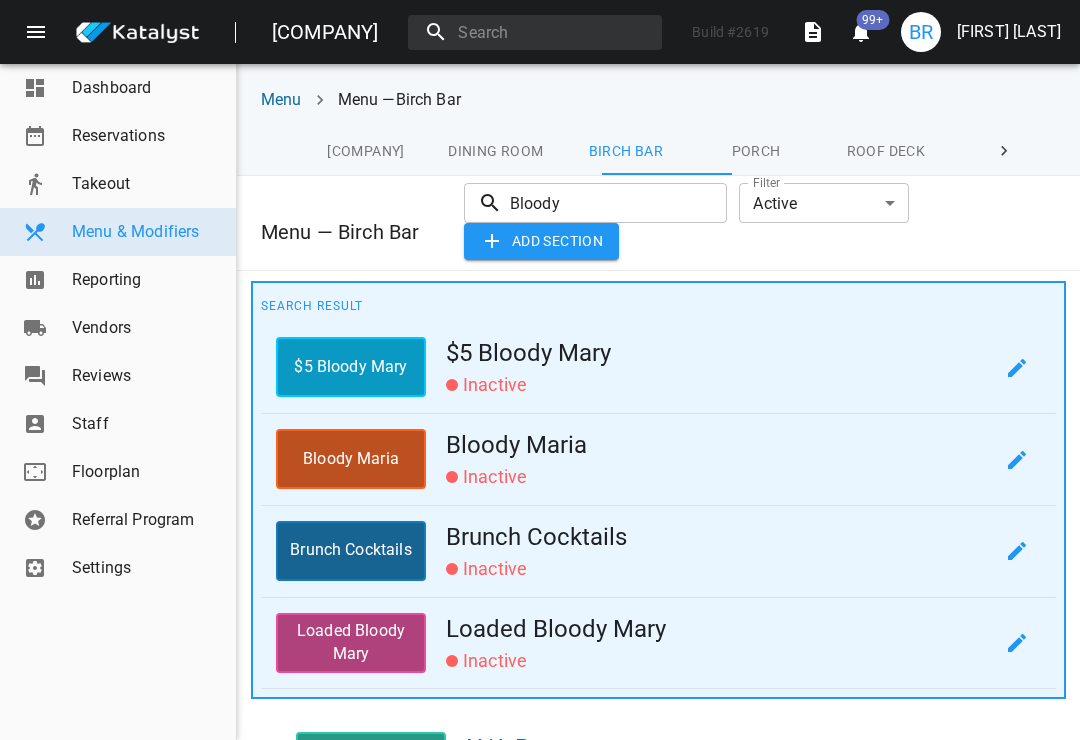 type on "Bloody" 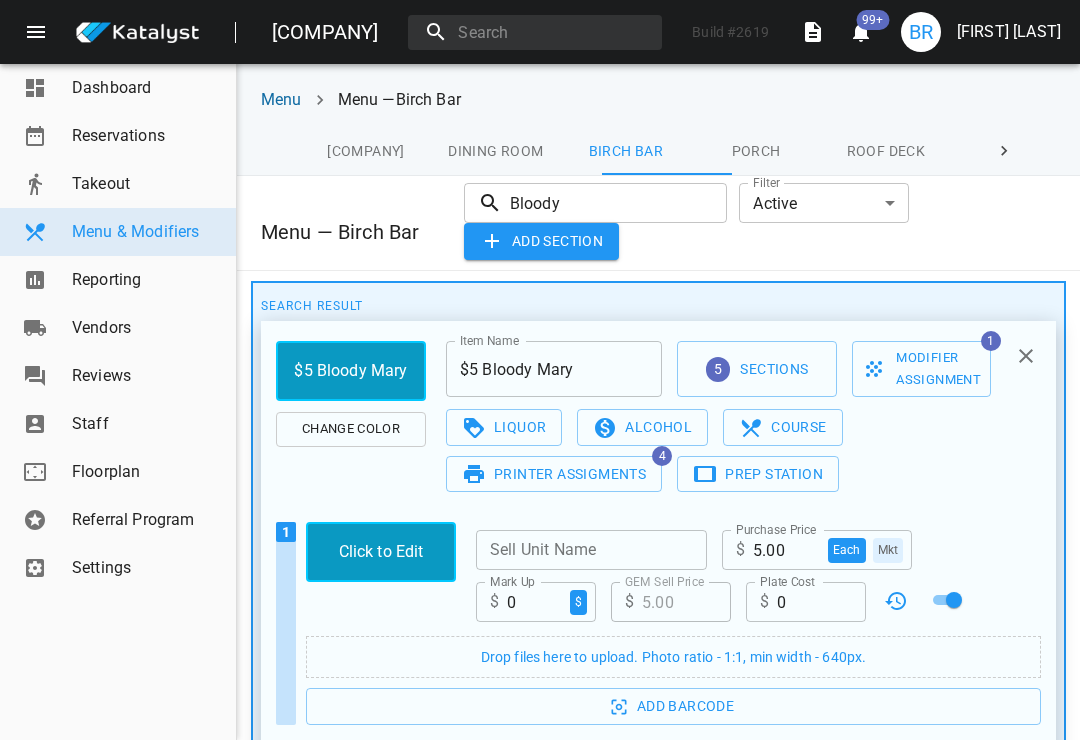 click on "$5 Bloody Mary" at bounding box center [554, 369] 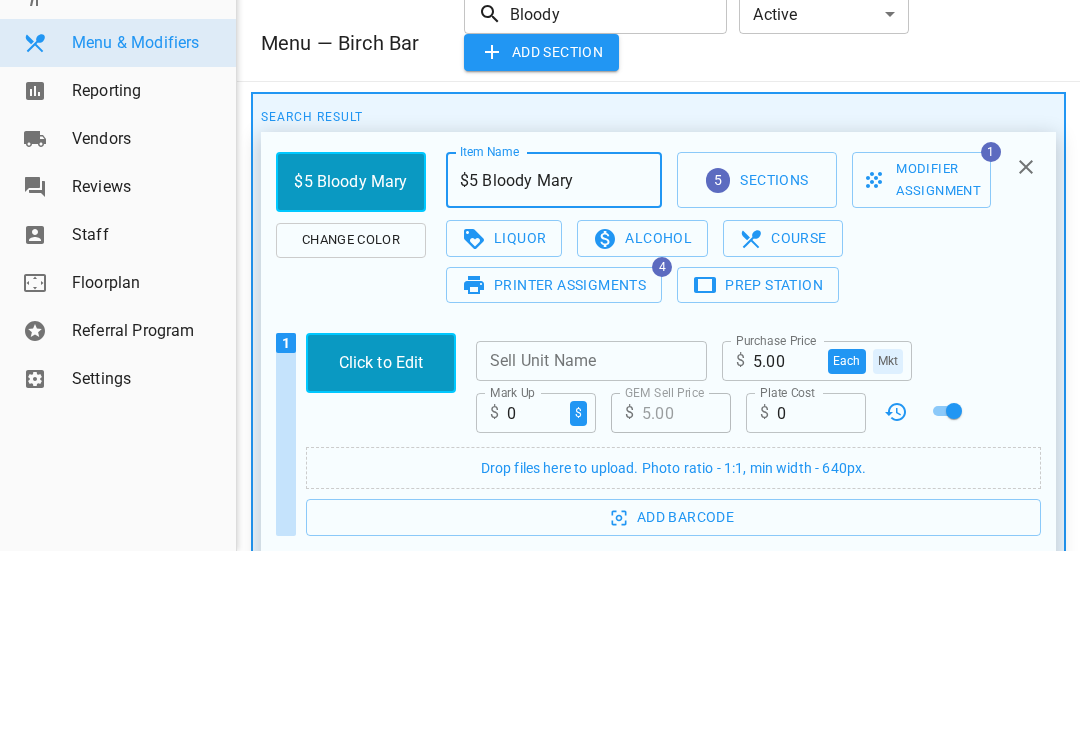 click on "$5 Bloody Mary" at bounding box center [554, 369] 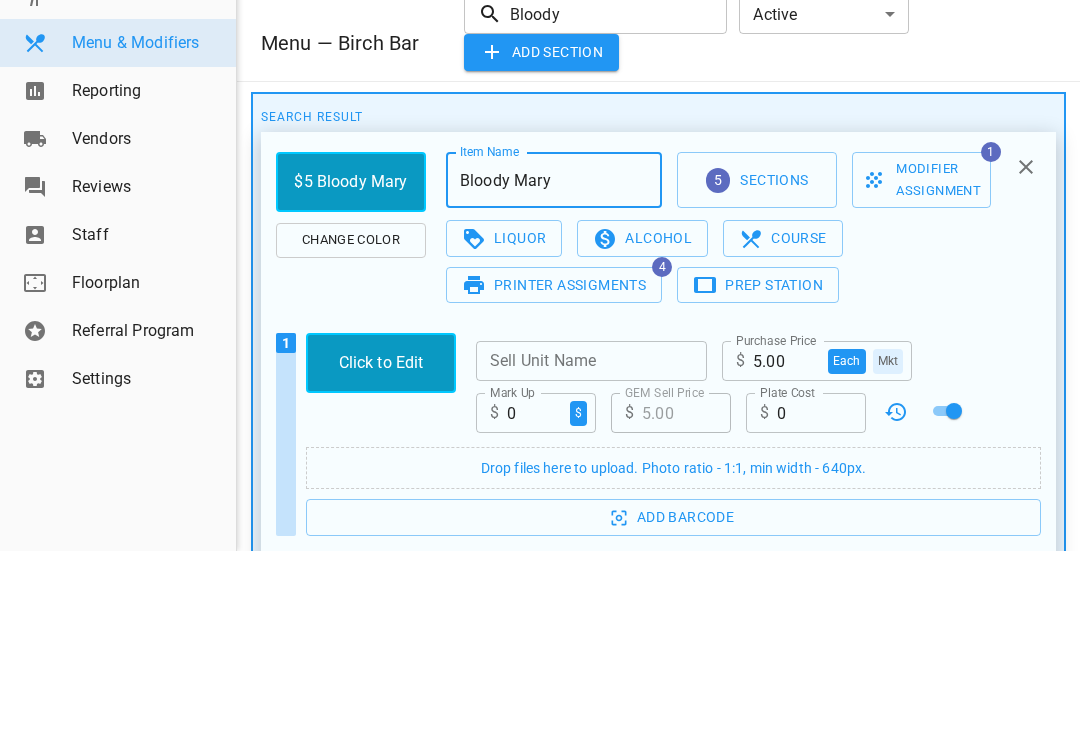 type on "Bloody Mary" 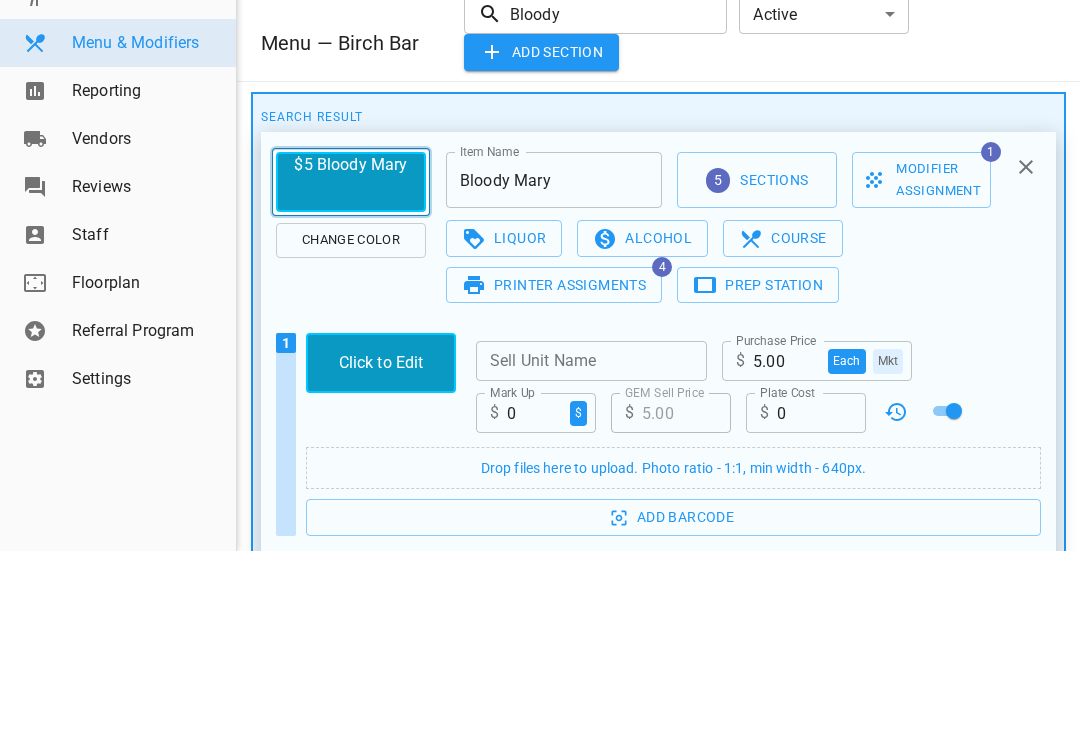 click on "$5 Bloody Mary" at bounding box center (351, 371) 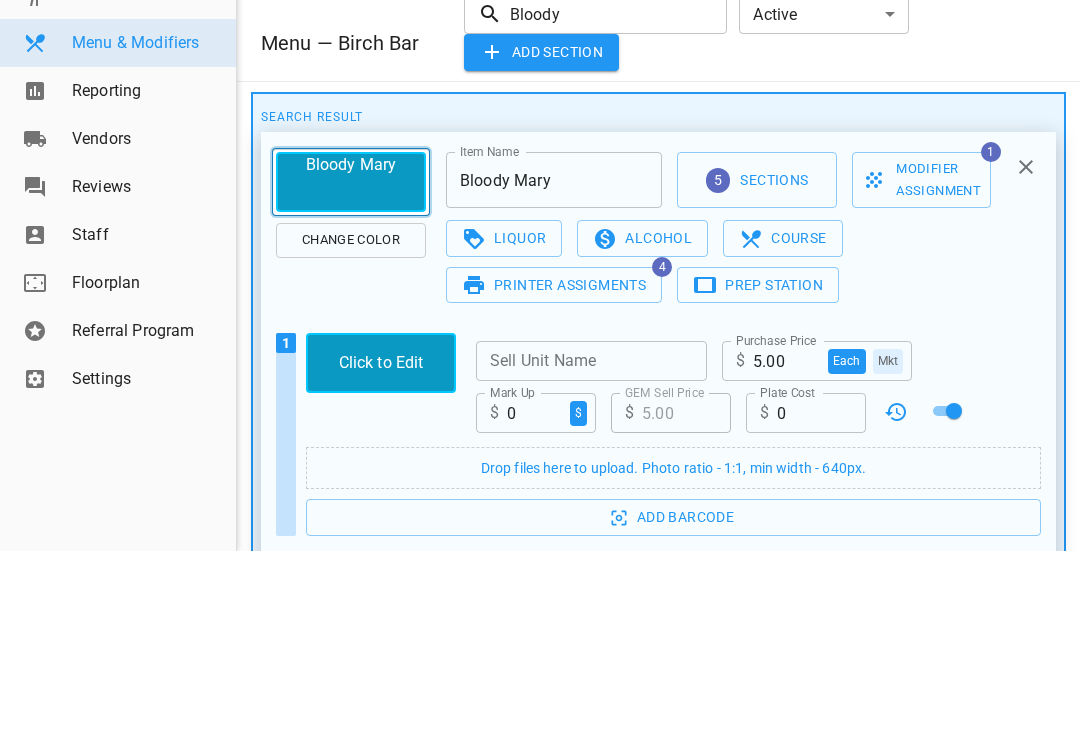 scroll, scrollTop: 31, scrollLeft: 0, axis: vertical 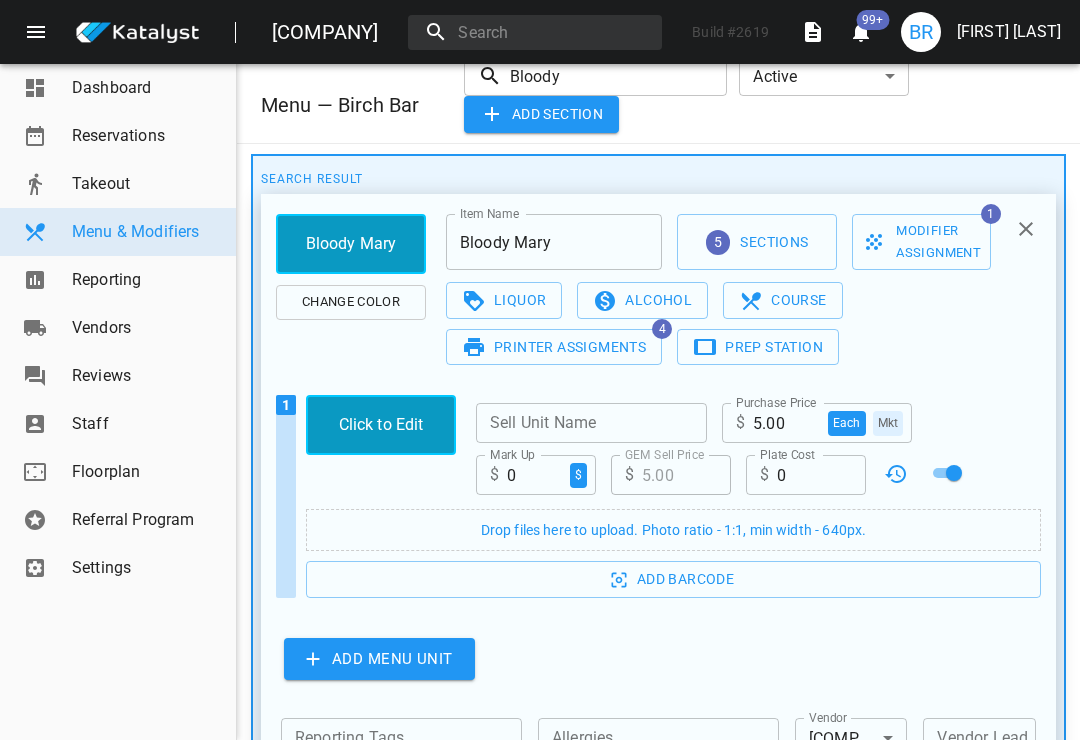 click on "5.00" at bounding box center (786, 423) 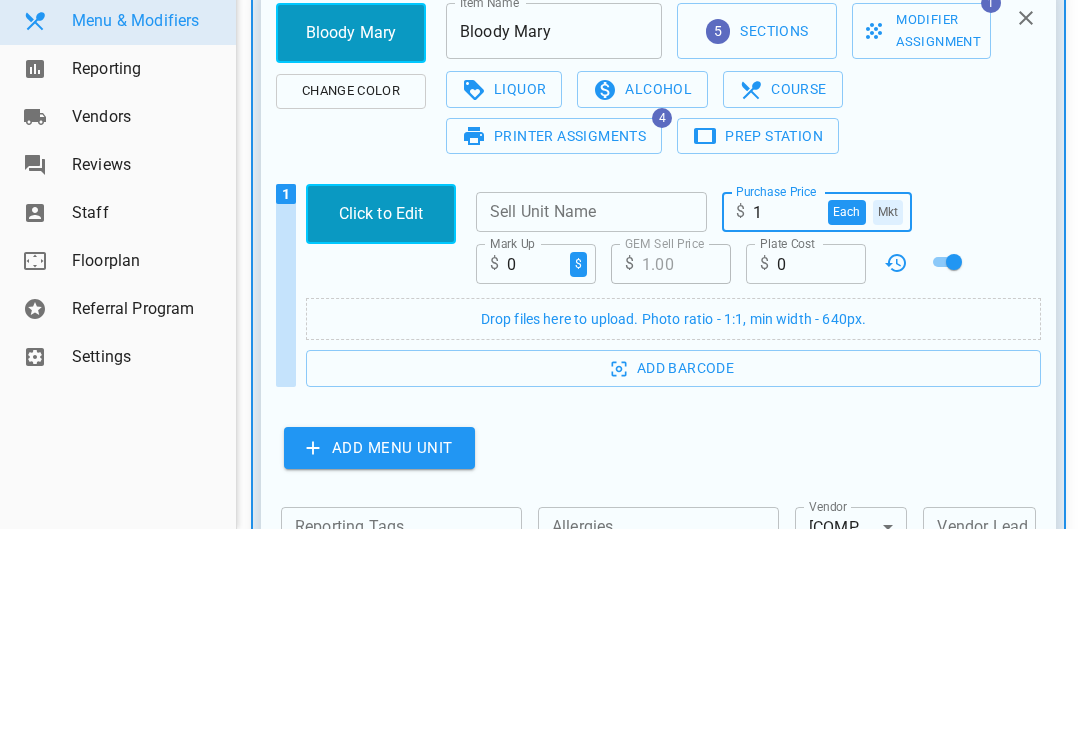type on "13" 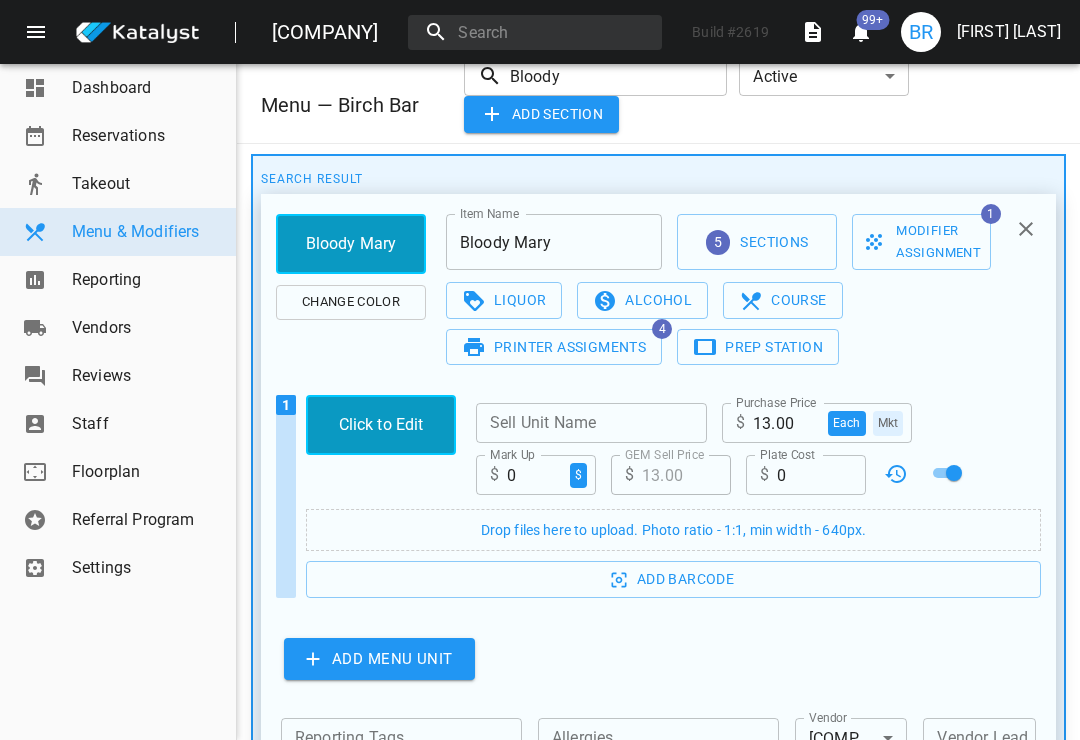 click on "Prep Station" at bounding box center (758, 347) 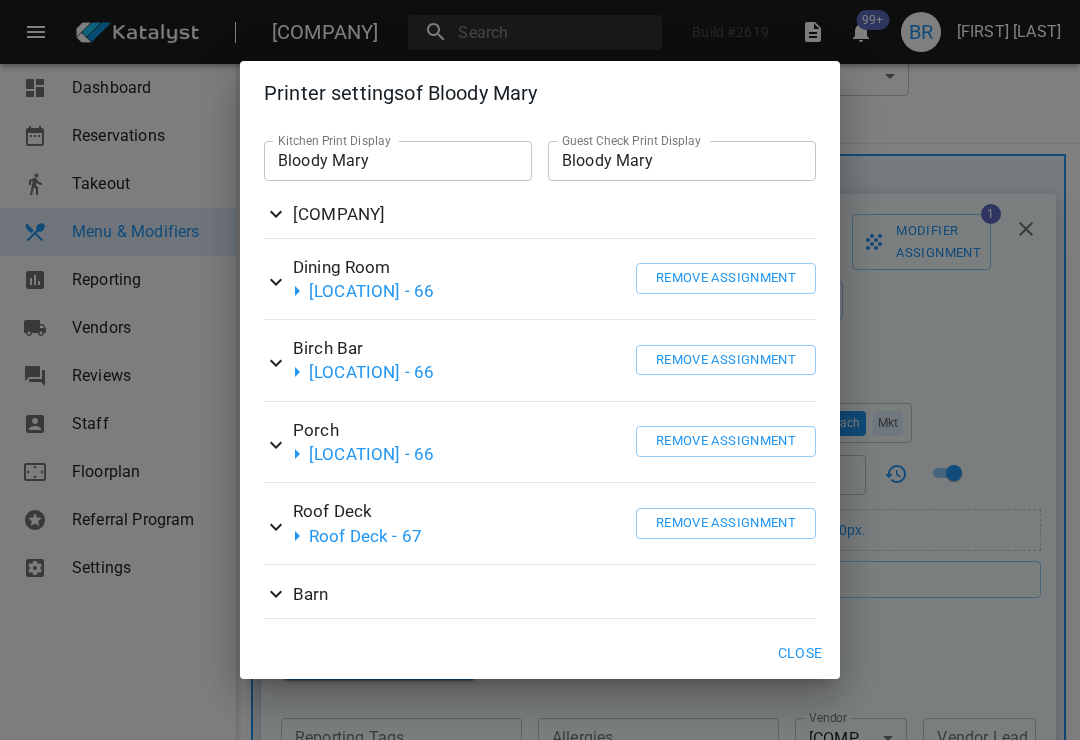 click on "Close" at bounding box center (800, 653) 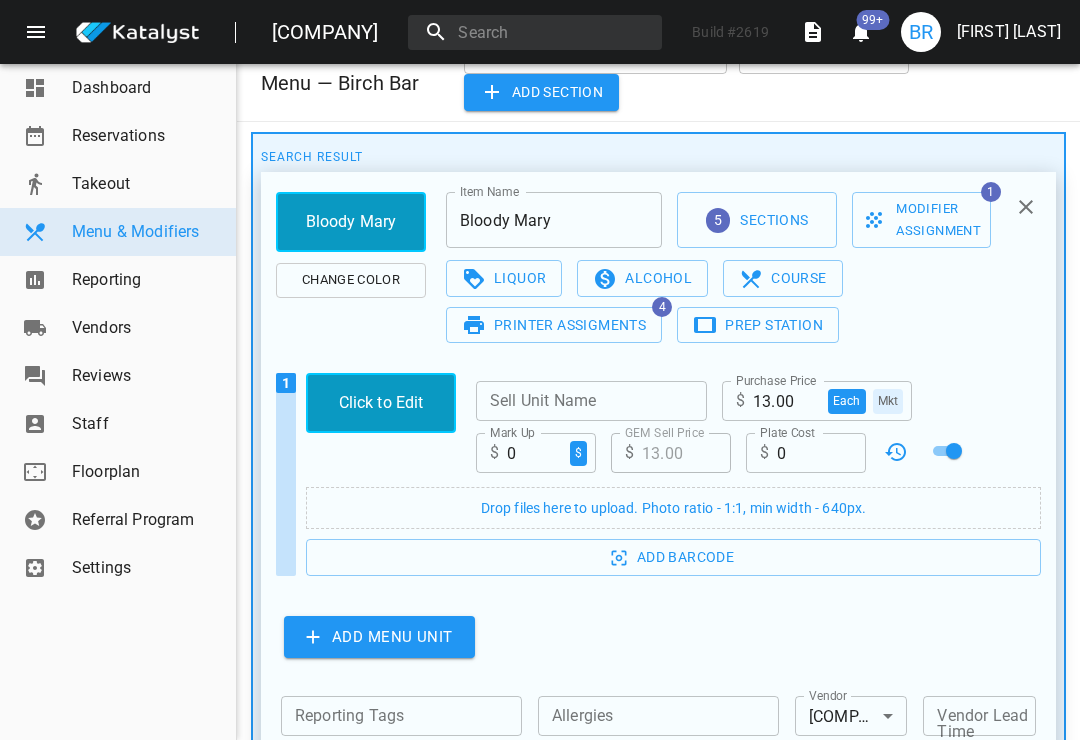 scroll, scrollTop: 141, scrollLeft: 0, axis: vertical 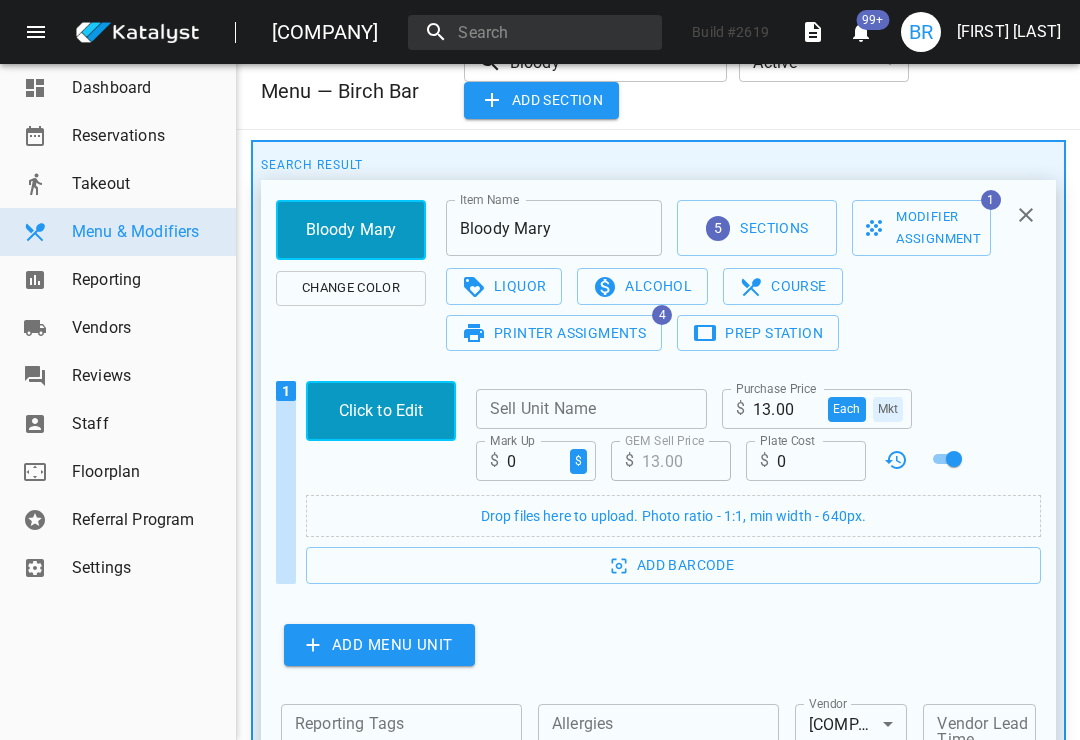 click on "Additional Settings" at bounding box center [640, 780] 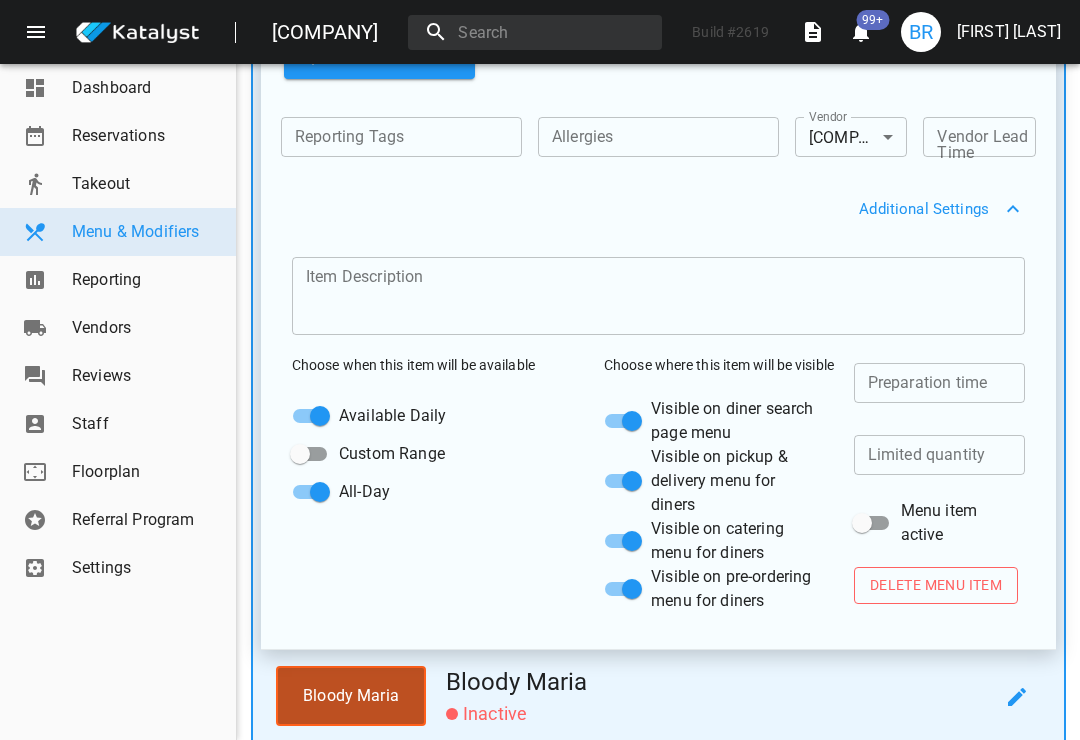 scroll, scrollTop: 727, scrollLeft: 0, axis: vertical 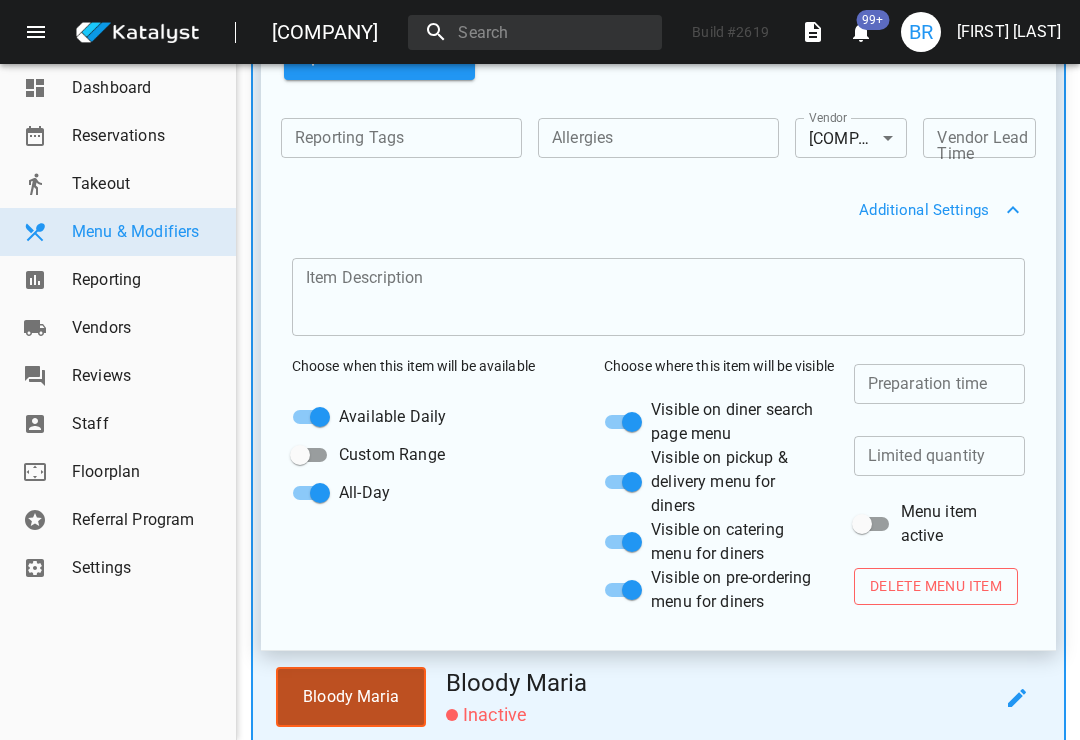 click on "Menu item active" at bounding box center (862, 524) 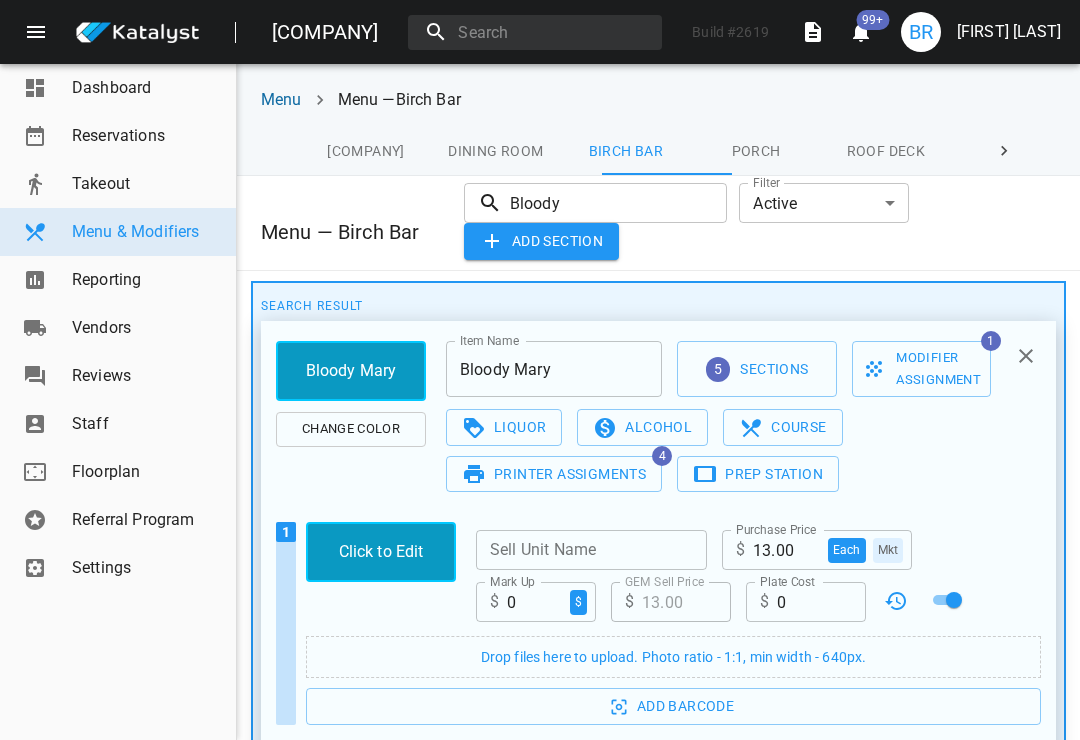 scroll, scrollTop: 0, scrollLeft: 0, axis: both 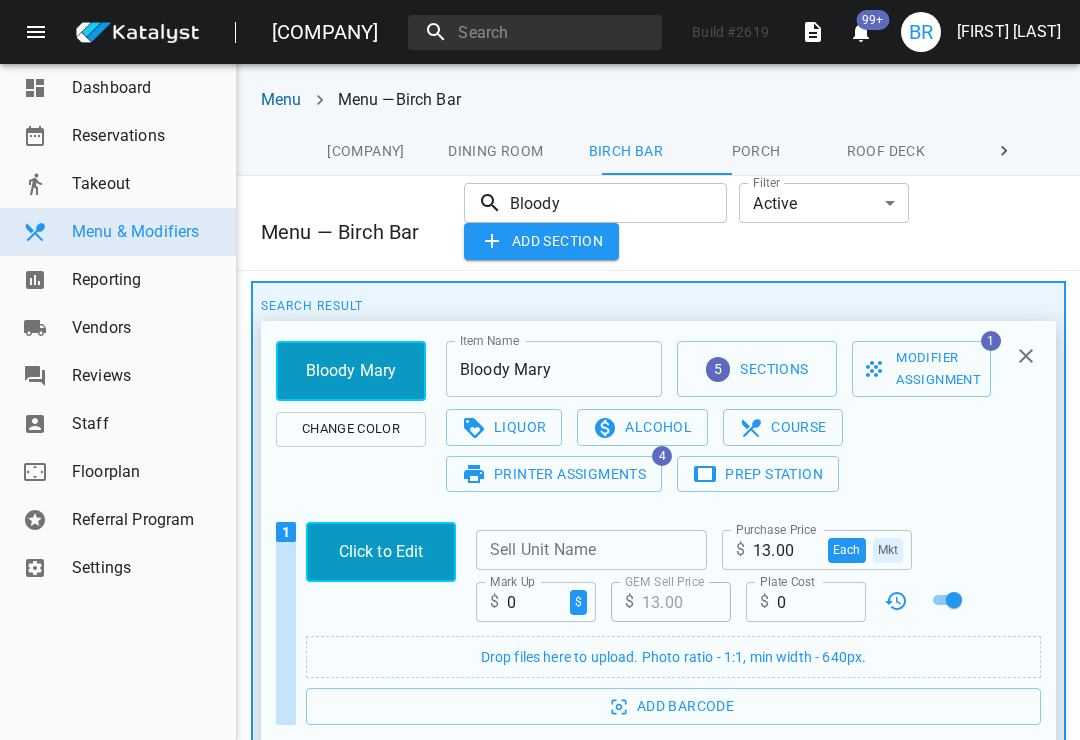 click at bounding box center (1026, 356) 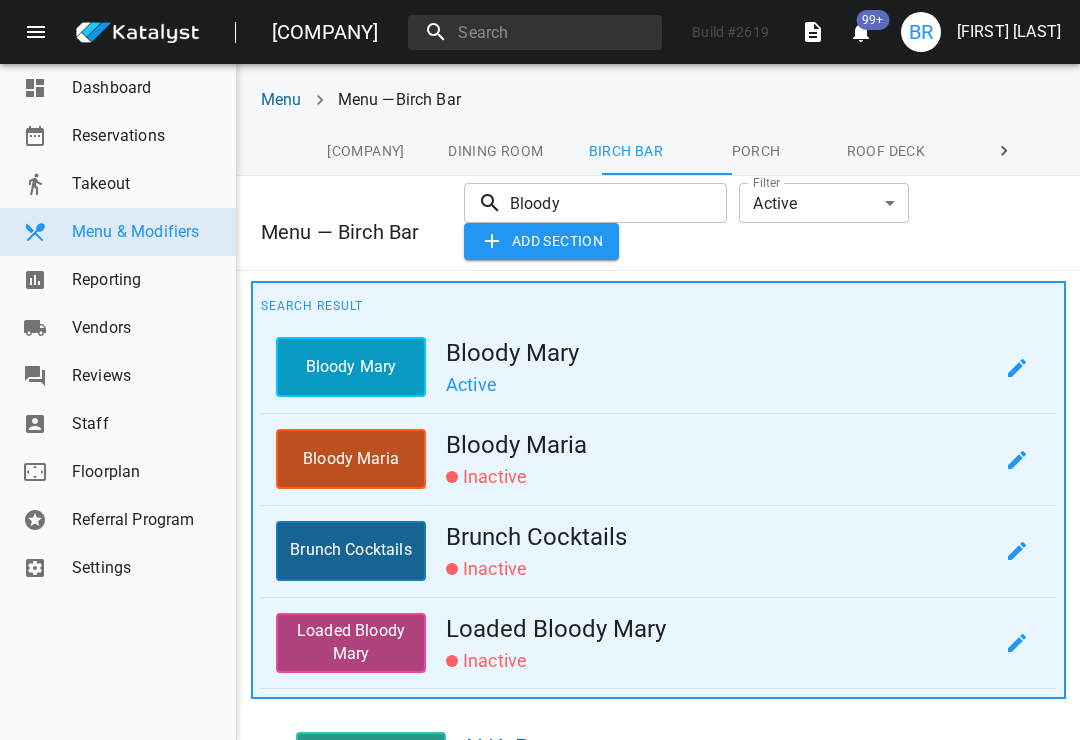 click on "Bloody" at bounding box center [618, 203] 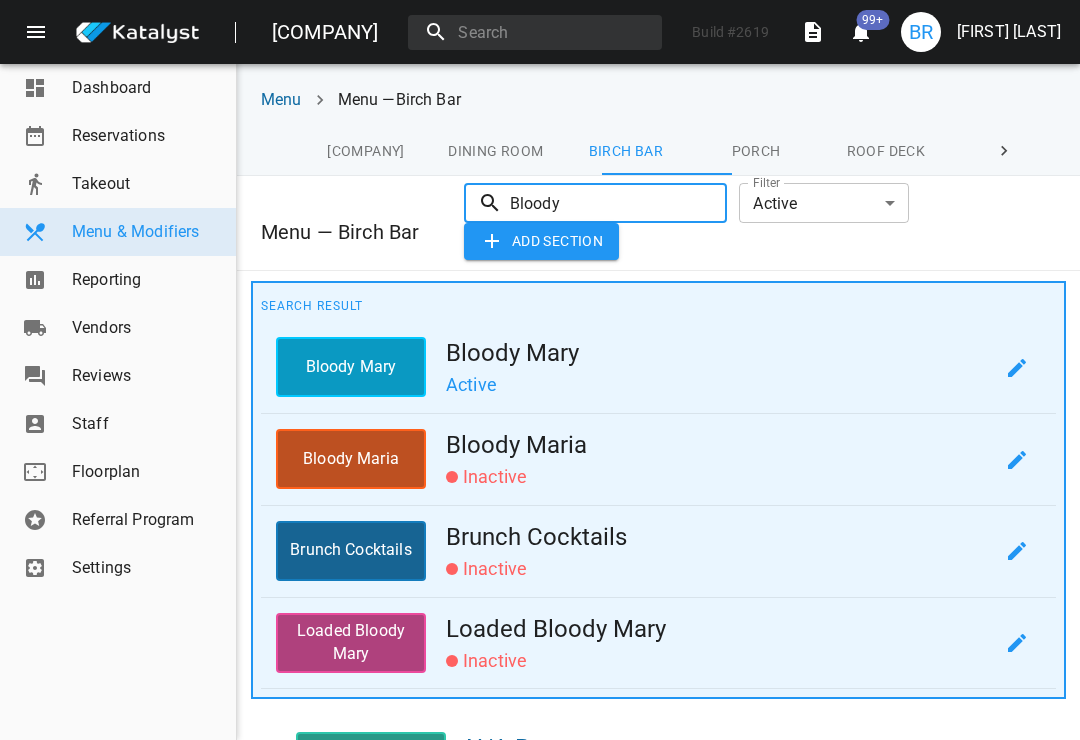click on "Bloody" at bounding box center (618, 203) 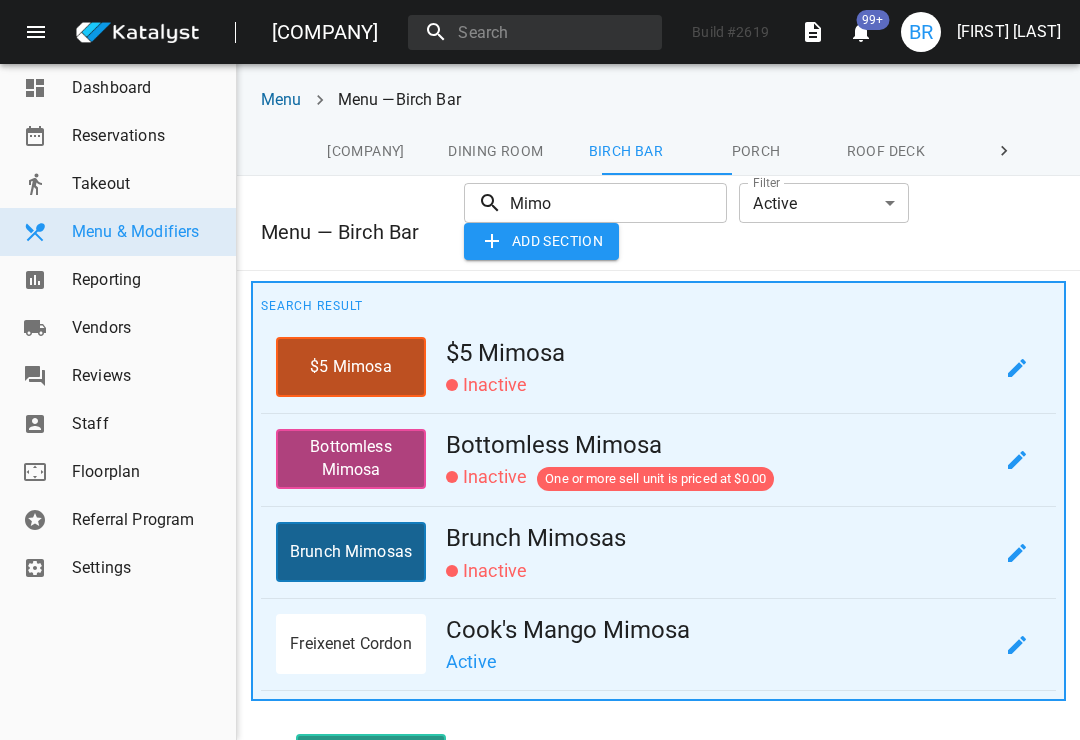 type on "Mimo" 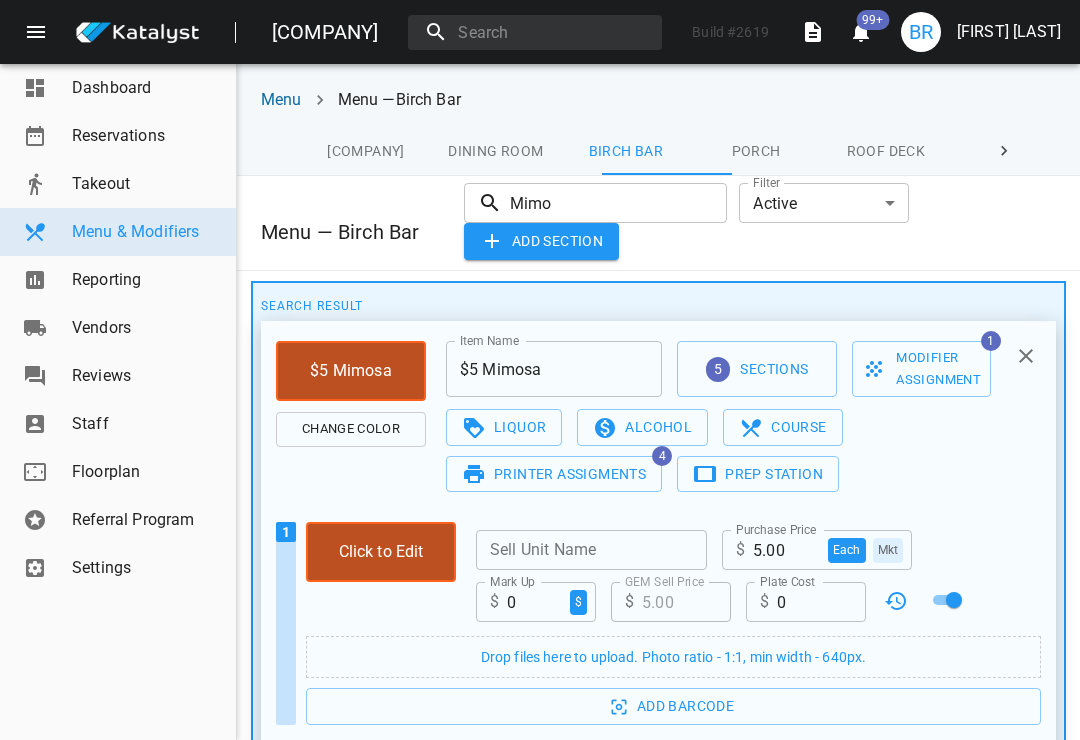 click on "$5 Mimosa" at bounding box center [554, 369] 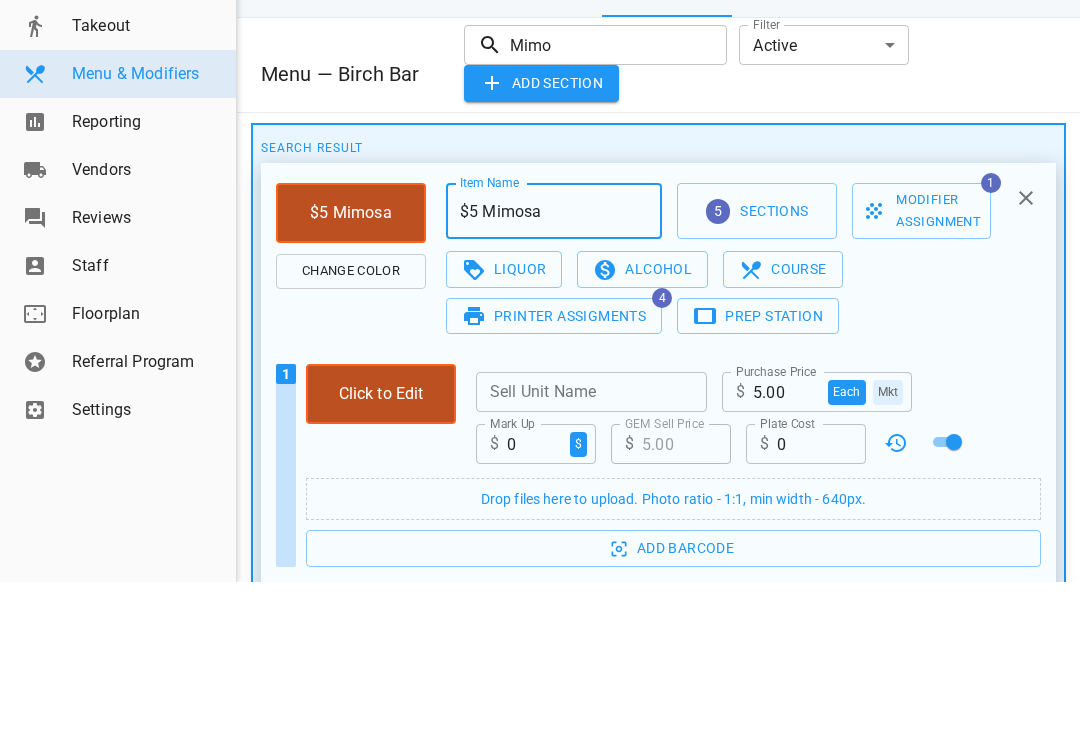 click on "$5 Mimosa" at bounding box center [554, 369] 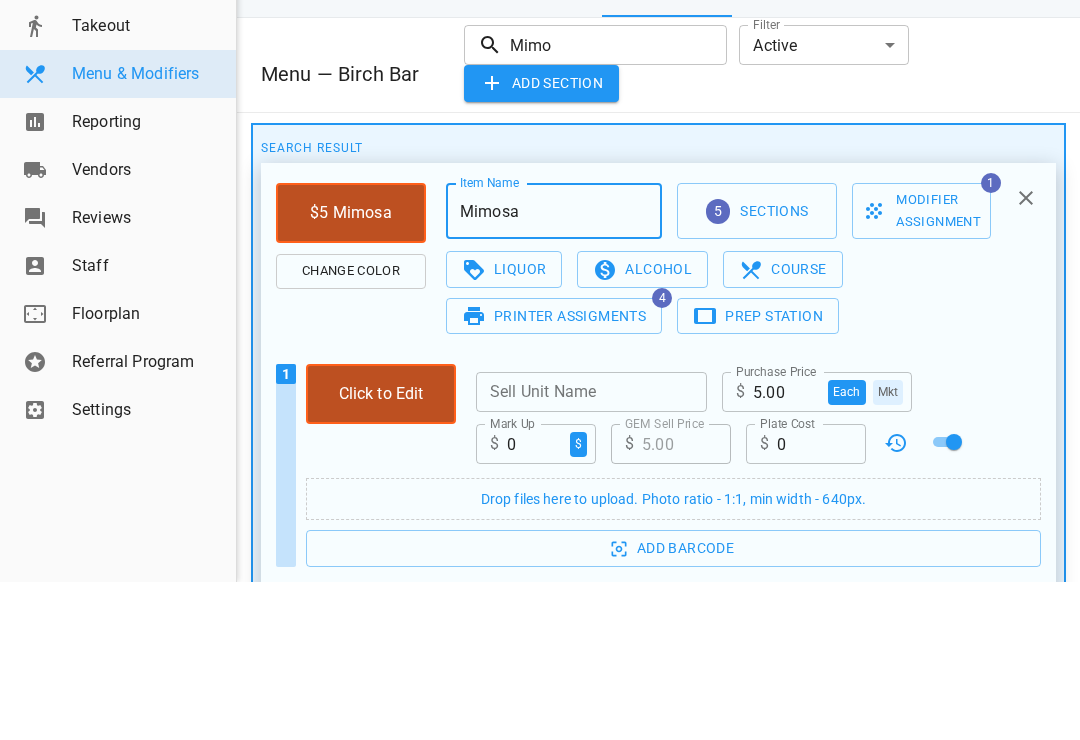 type on "Mimosa" 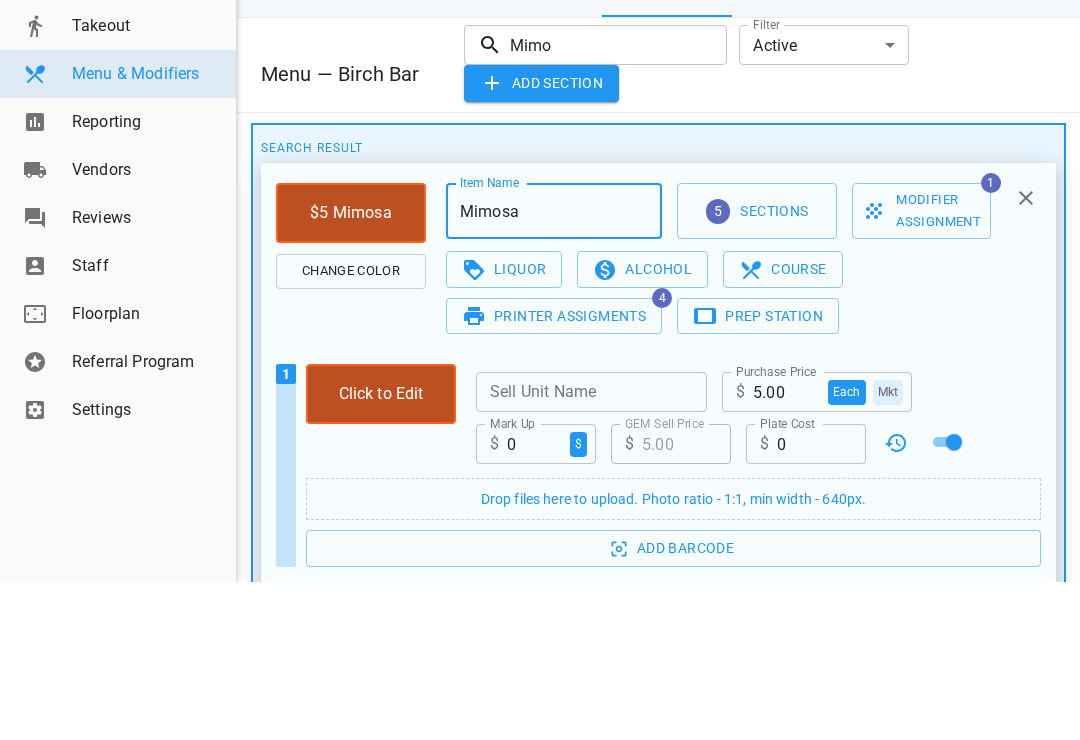 click on "$5 Mimosa" at bounding box center [351, 371] 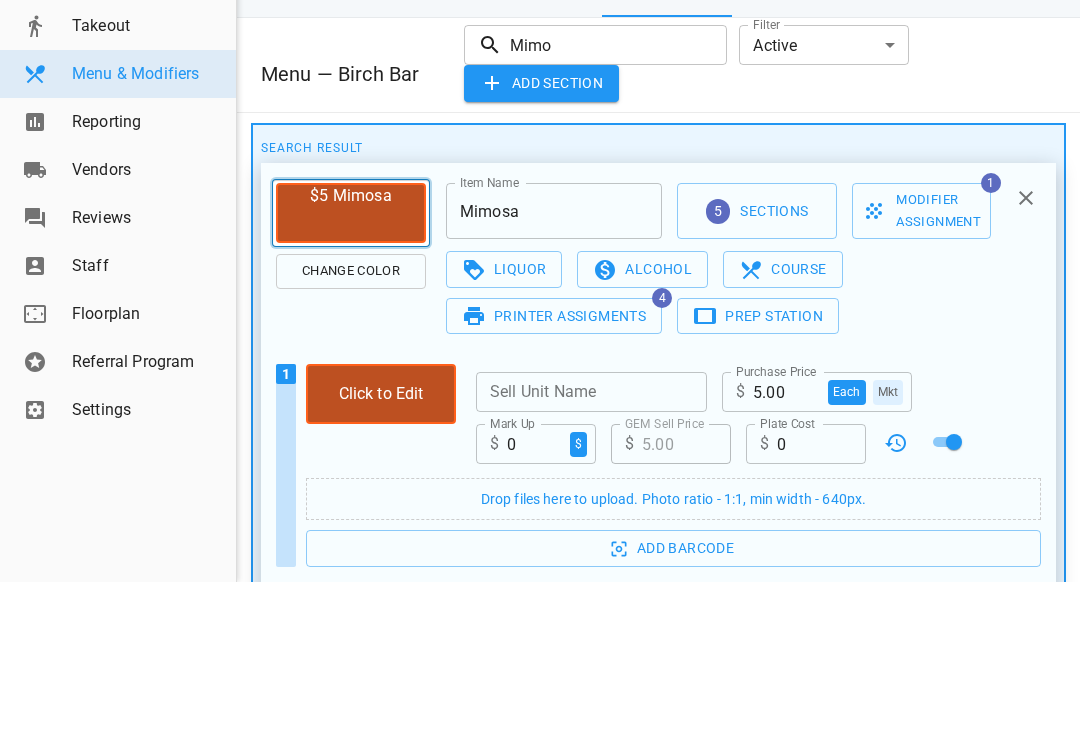 click on "$5 Mimosa" at bounding box center [351, 371] 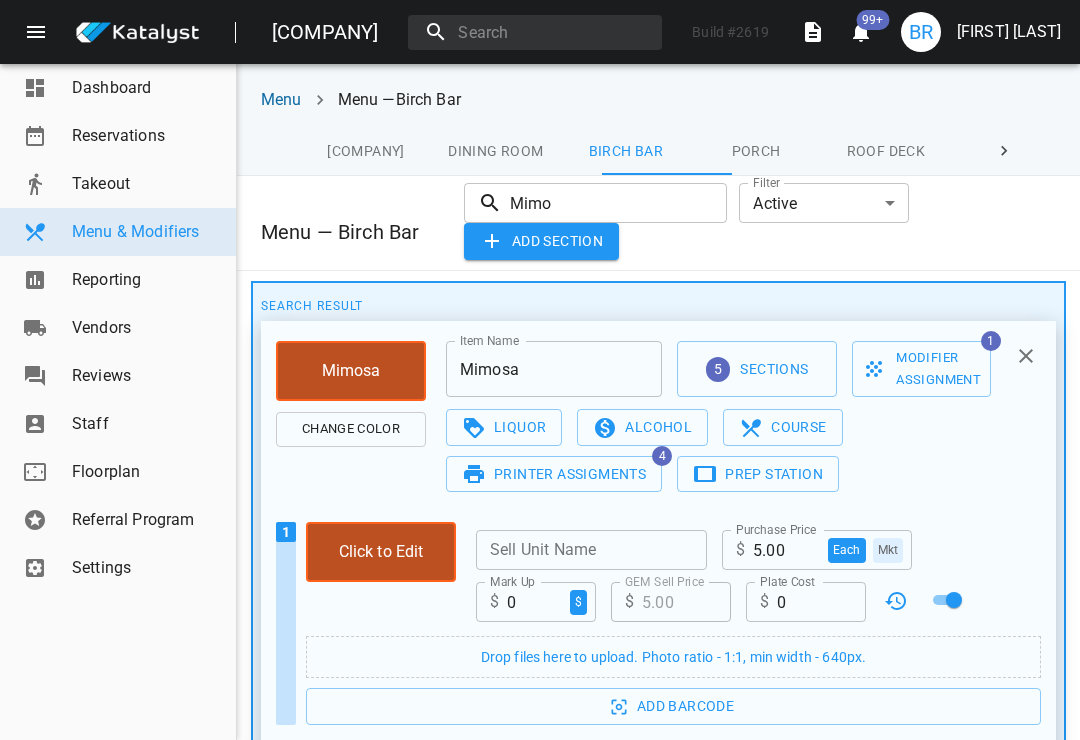 click on "Printer Assigments" at bounding box center (554, 474) 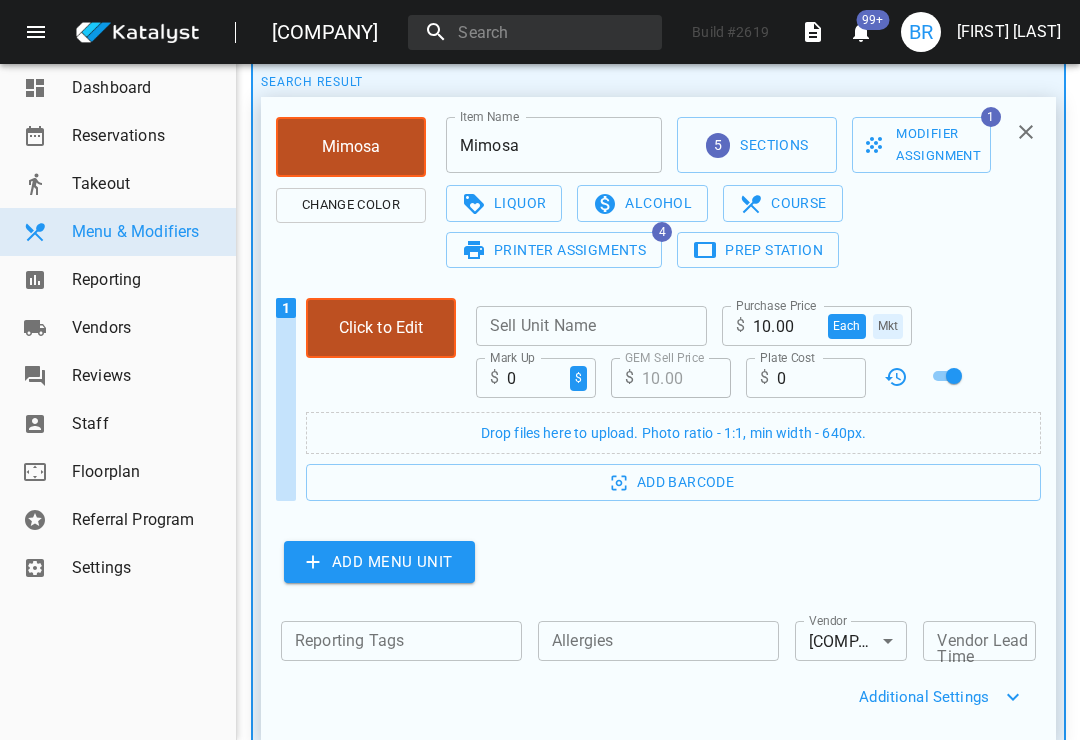 scroll, scrollTop: 261, scrollLeft: 0, axis: vertical 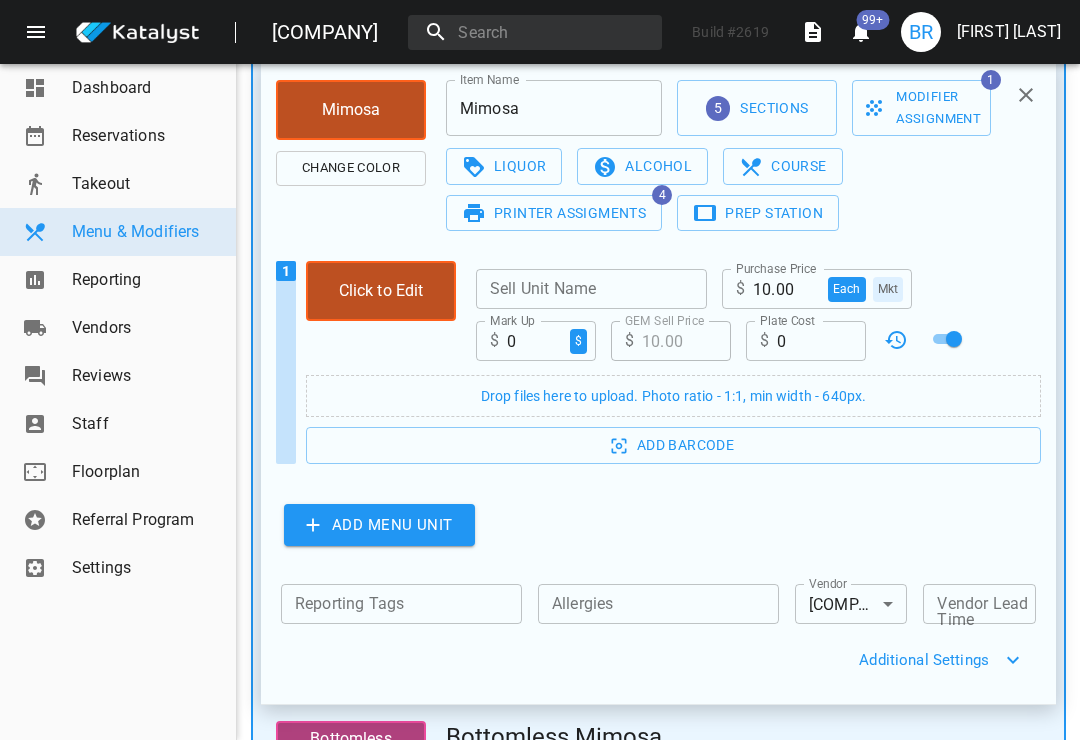click on "Additional Settings" at bounding box center (640, 660) 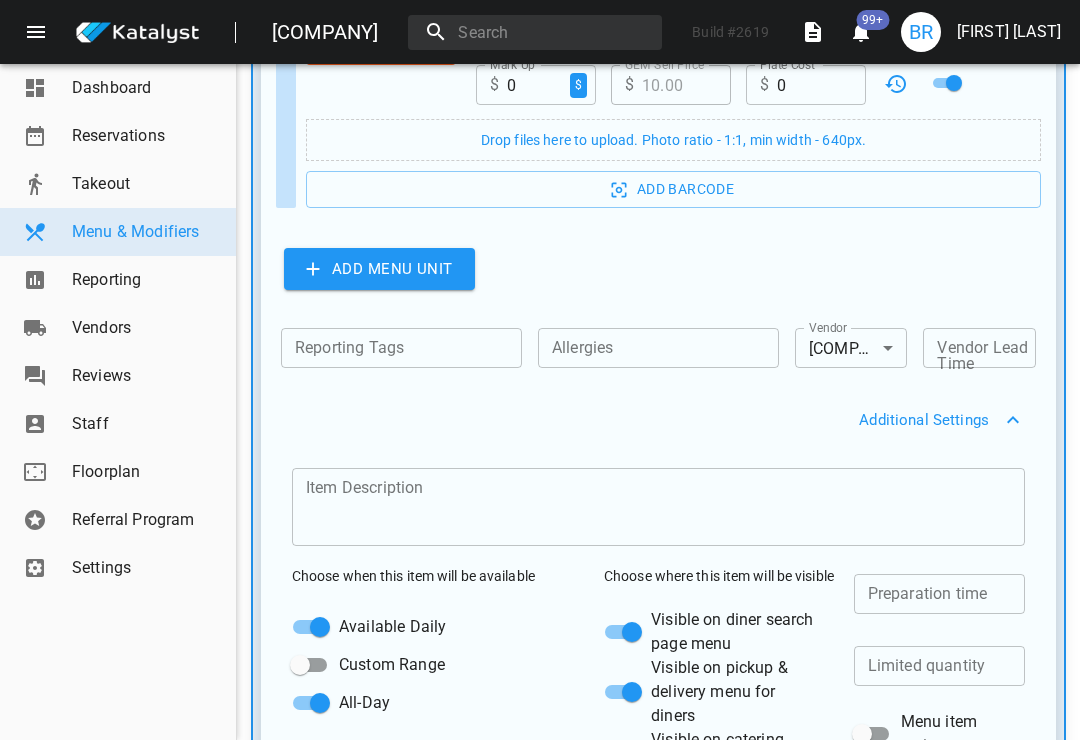 scroll, scrollTop: 567, scrollLeft: 0, axis: vertical 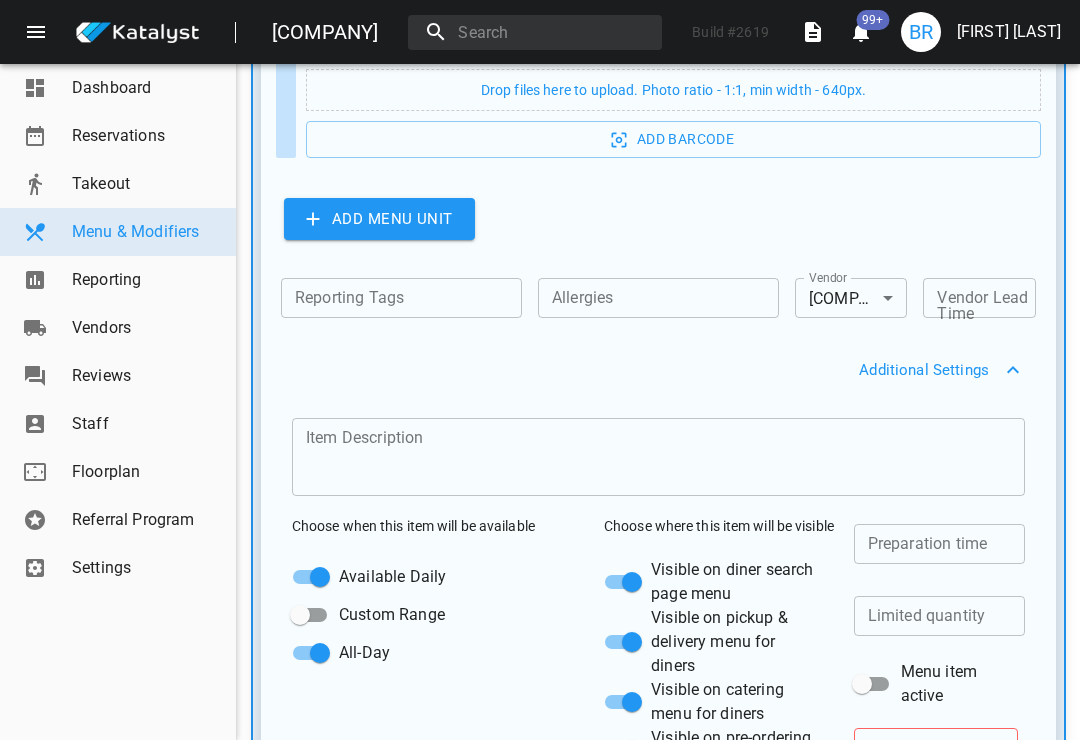 click on "Menu item active" at bounding box center [862, 684] 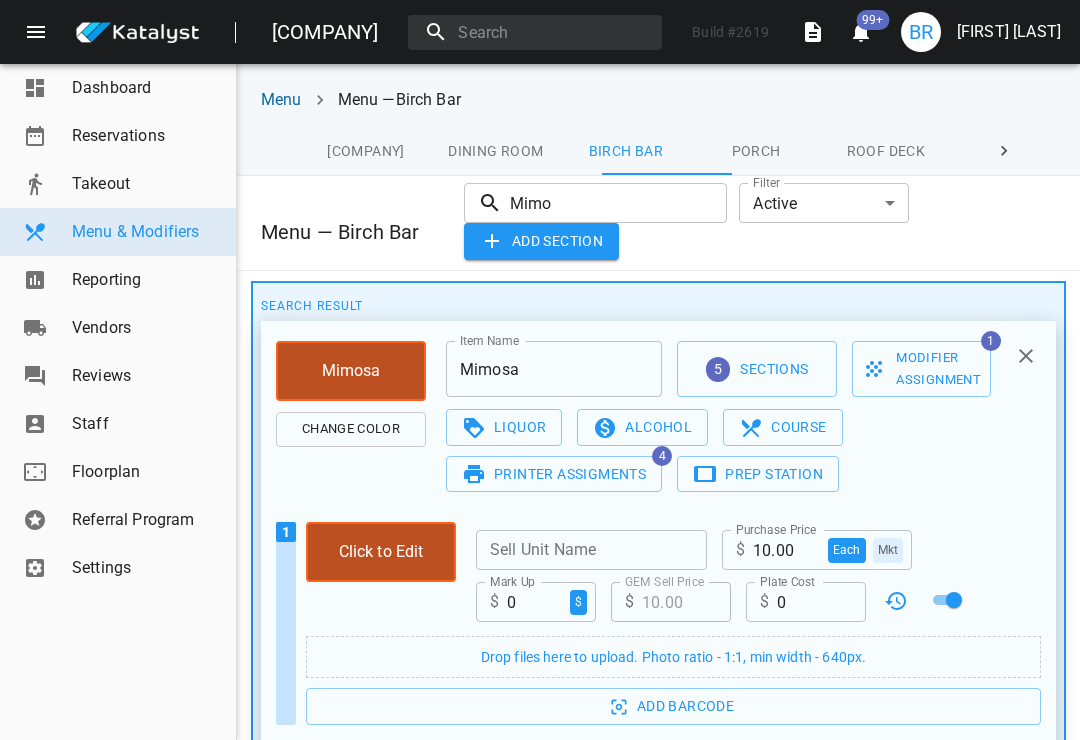 scroll, scrollTop: 0, scrollLeft: 0, axis: both 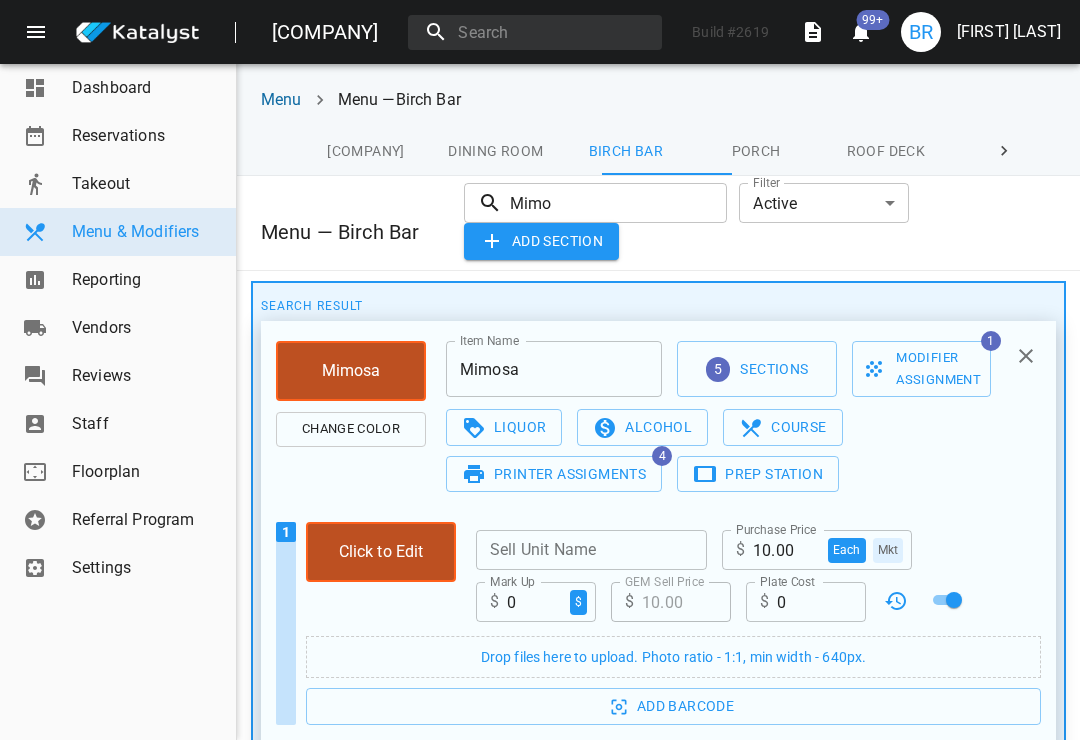 click at bounding box center [1026, 356] 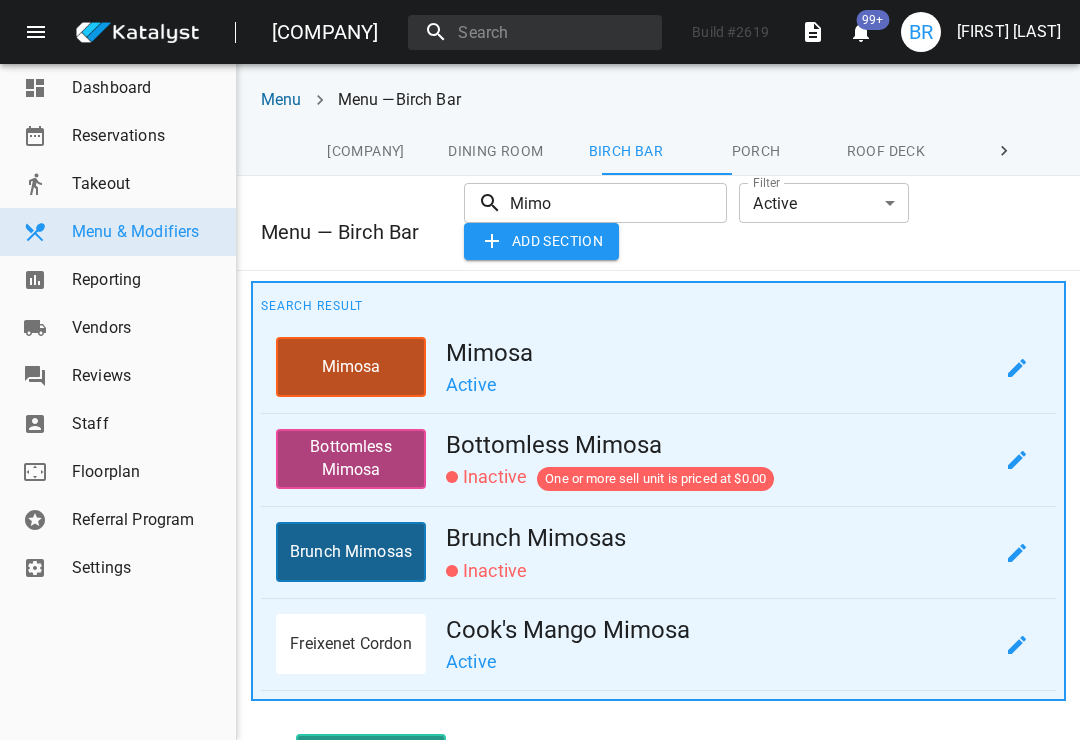 click on "Mimo" at bounding box center (618, 203) 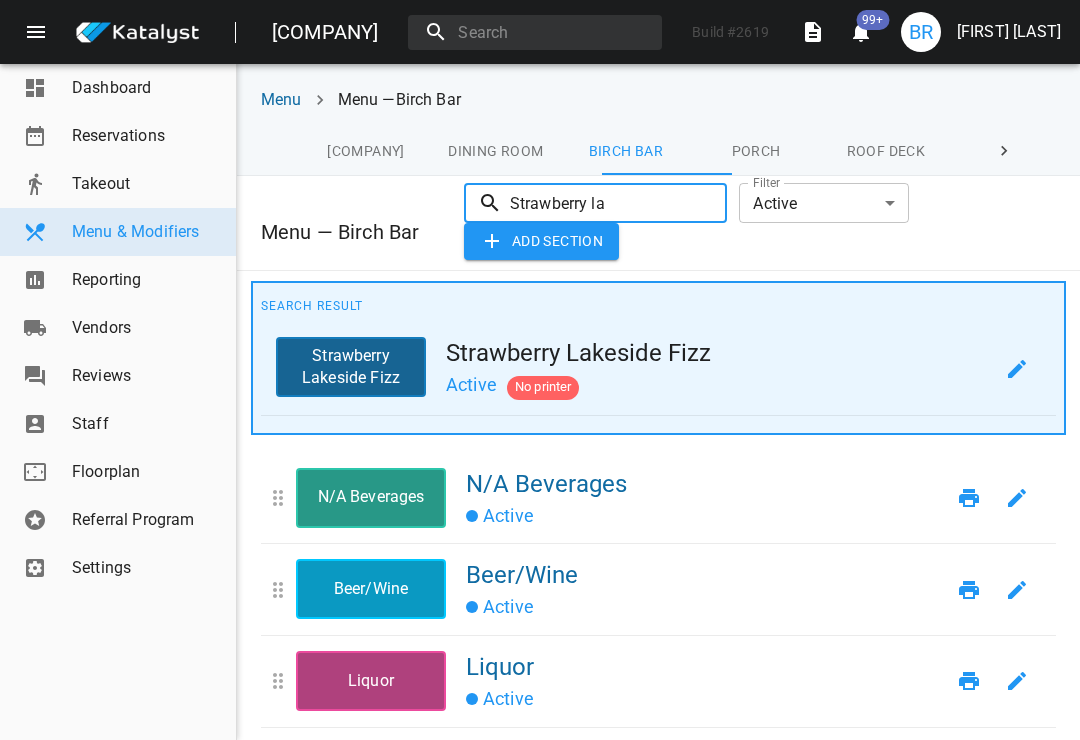 type on "Strawberry la" 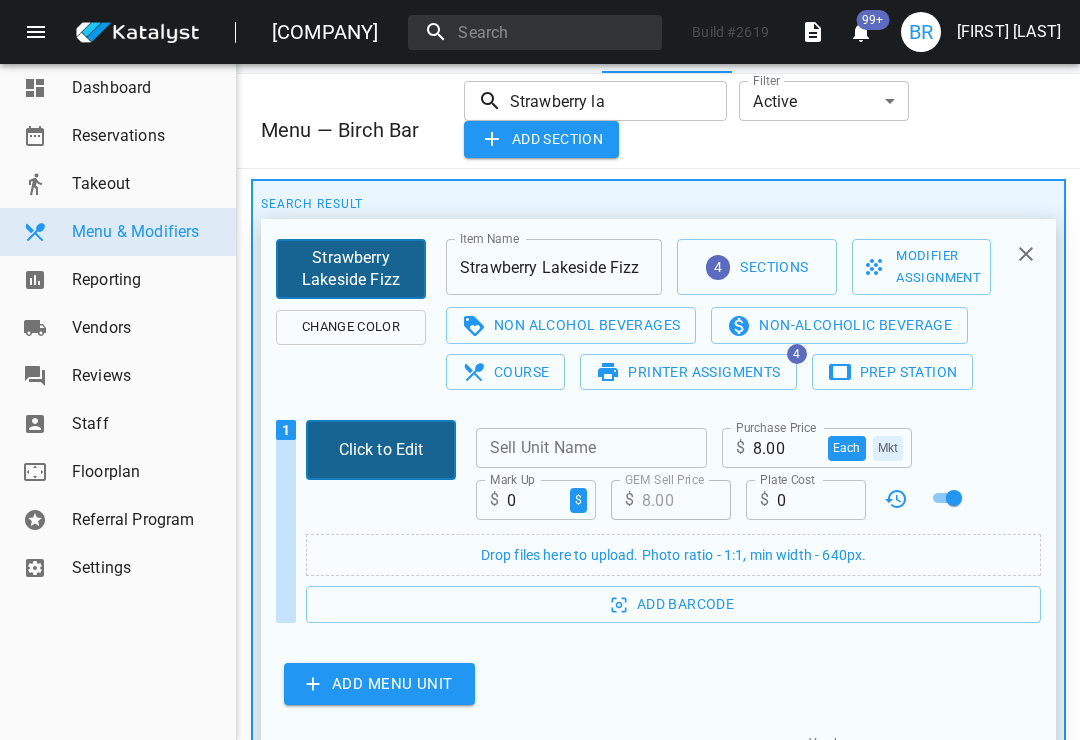 scroll, scrollTop: 110, scrollLeft: 0, axis: vertical 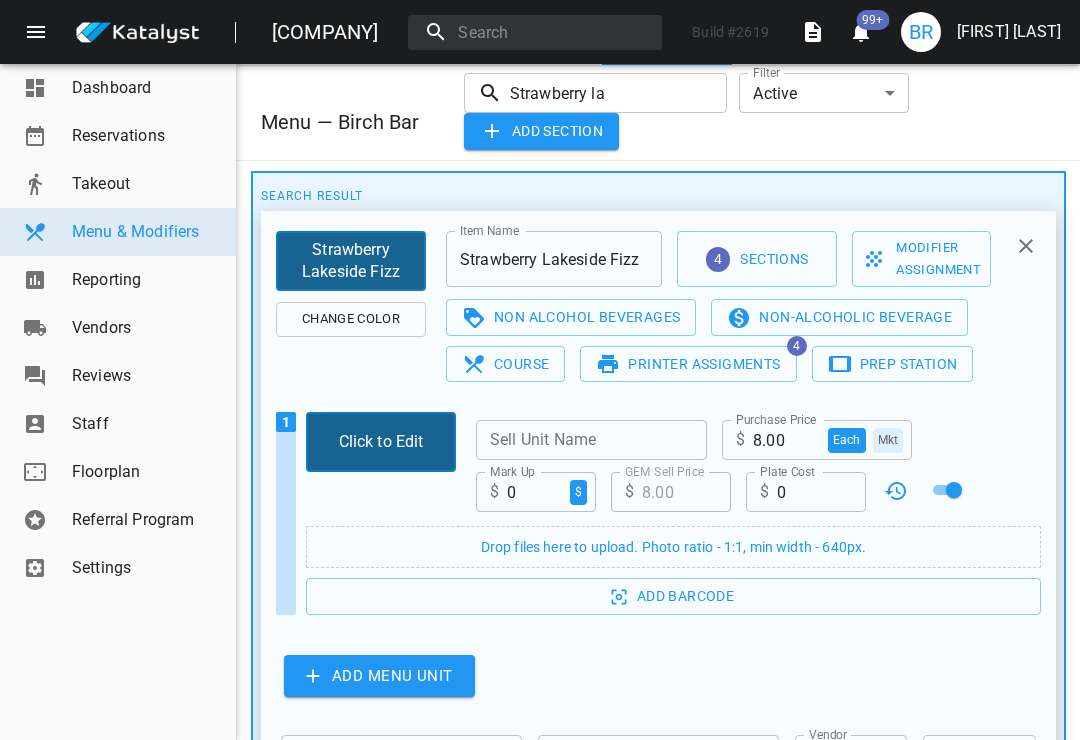 click on "Printer Assigments" at bounding box center [688, 364] 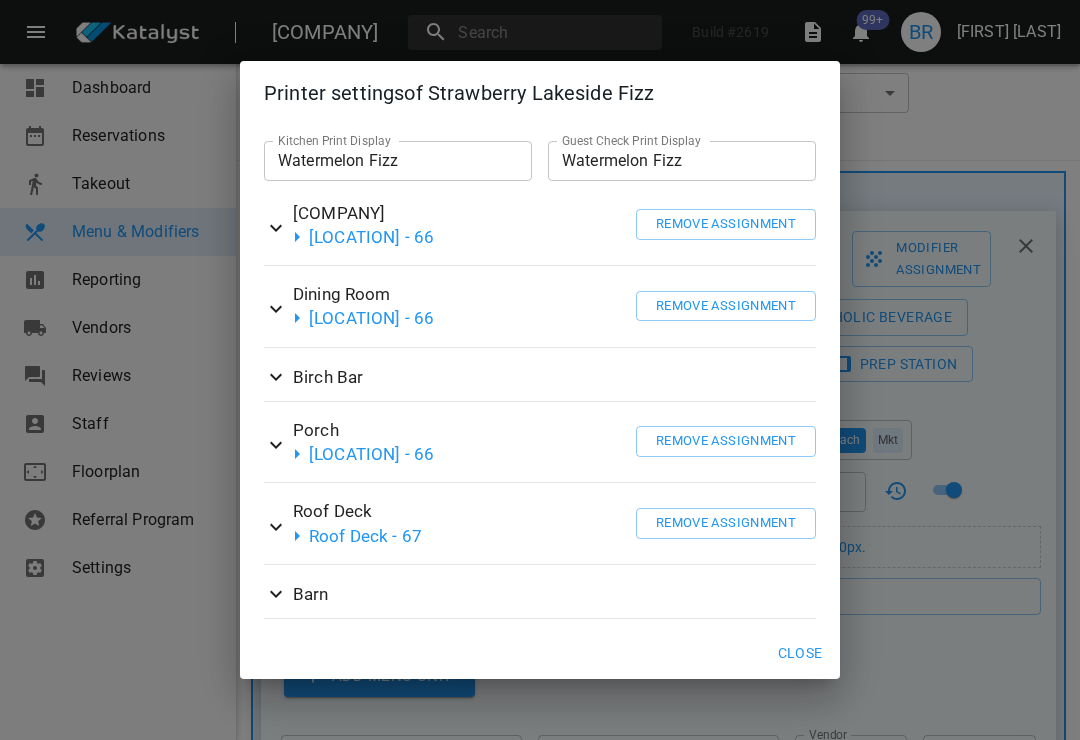 click on "Watermelon Fizz" at bounding box center [398, 161] 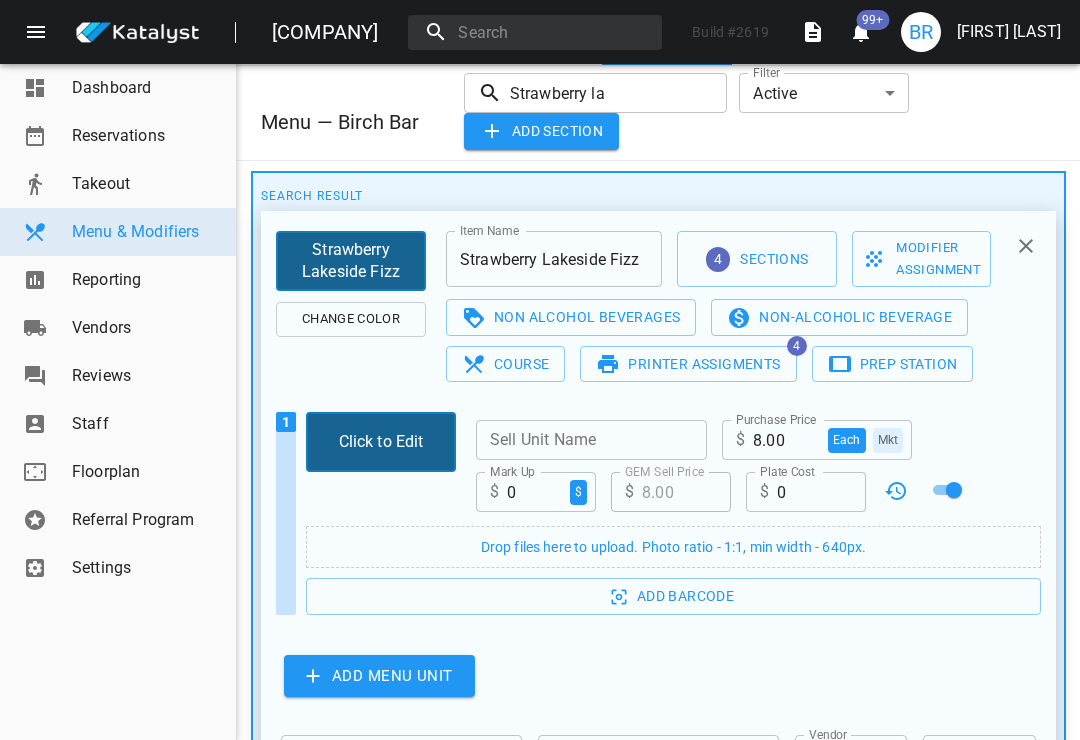 click on "Strawberry Lakeside Fizz" at bounding box center (554, 259) 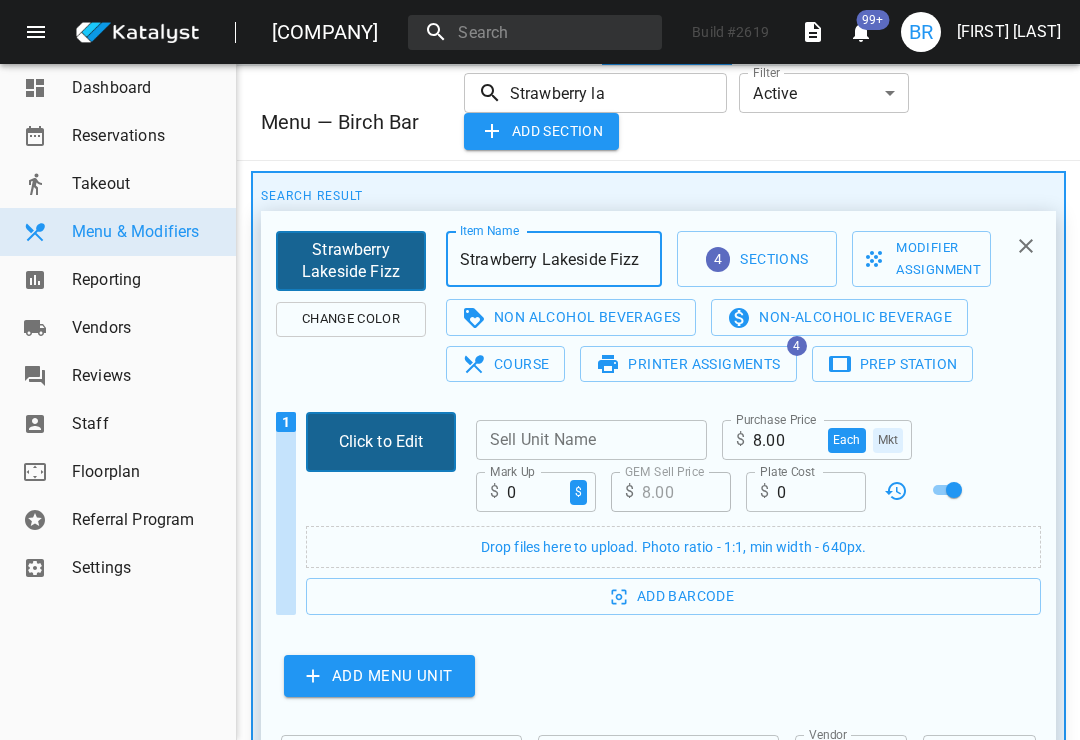 click on "Strawberry Lakeside Fizz" at bounding box center [554, 259] 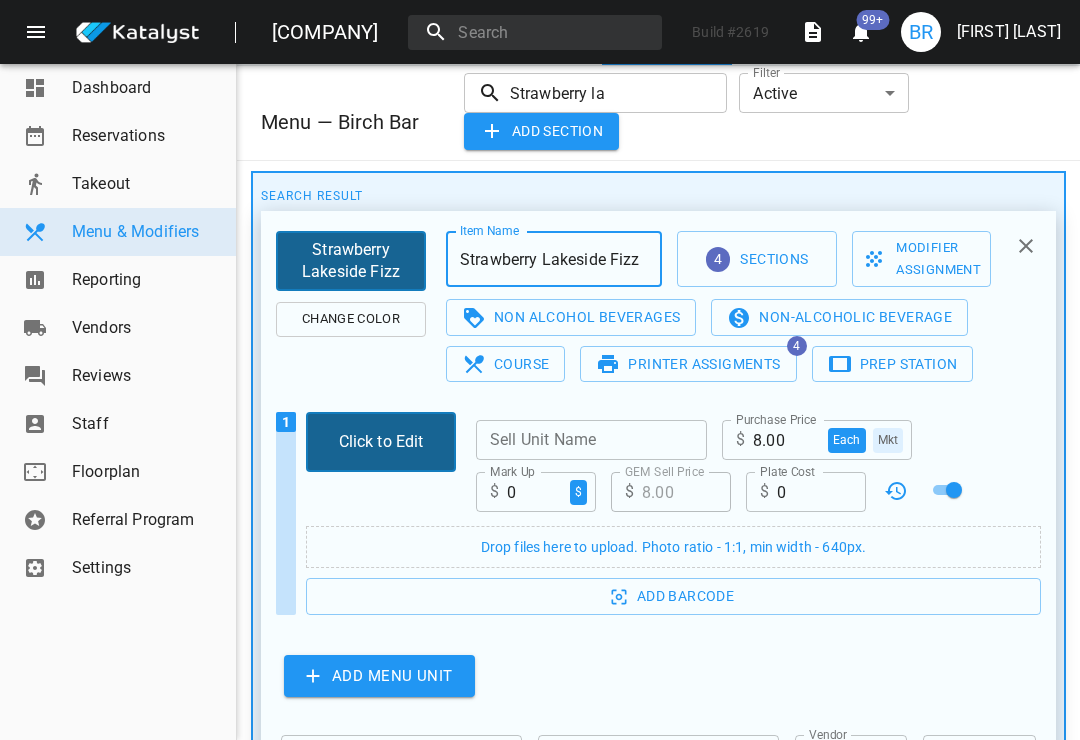 click on "Strawberry Lakeside Fizz" at bounding box center [554, 259] 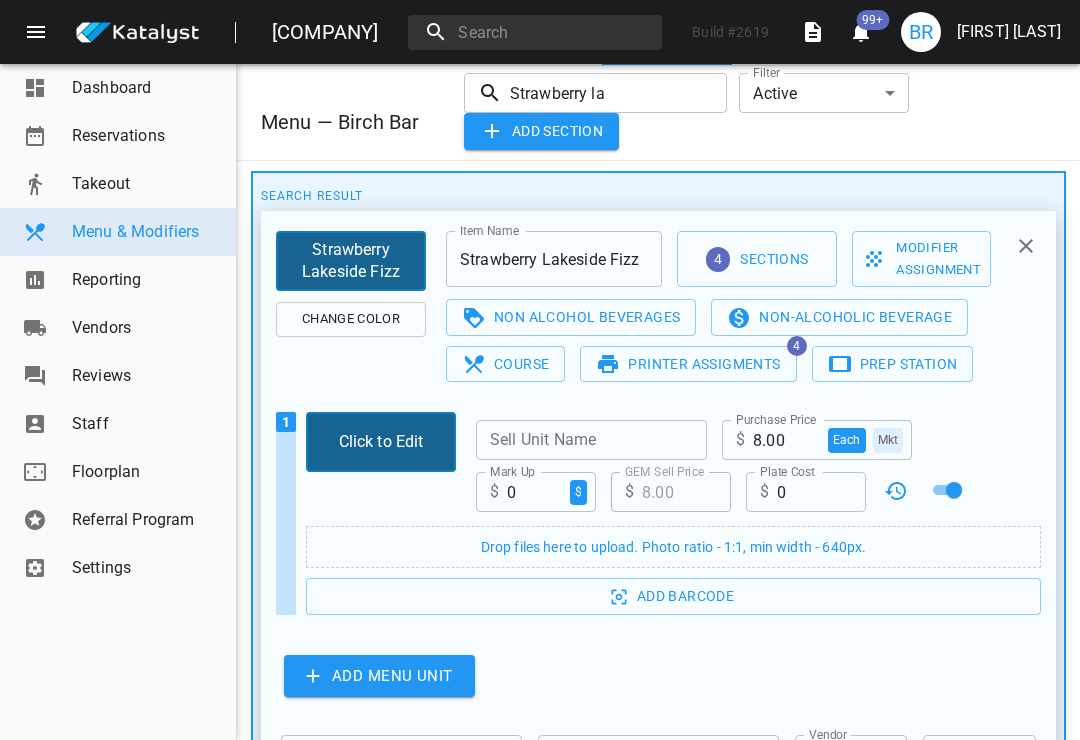 click on "Printer Assigments" at bounding box center (688, 364) 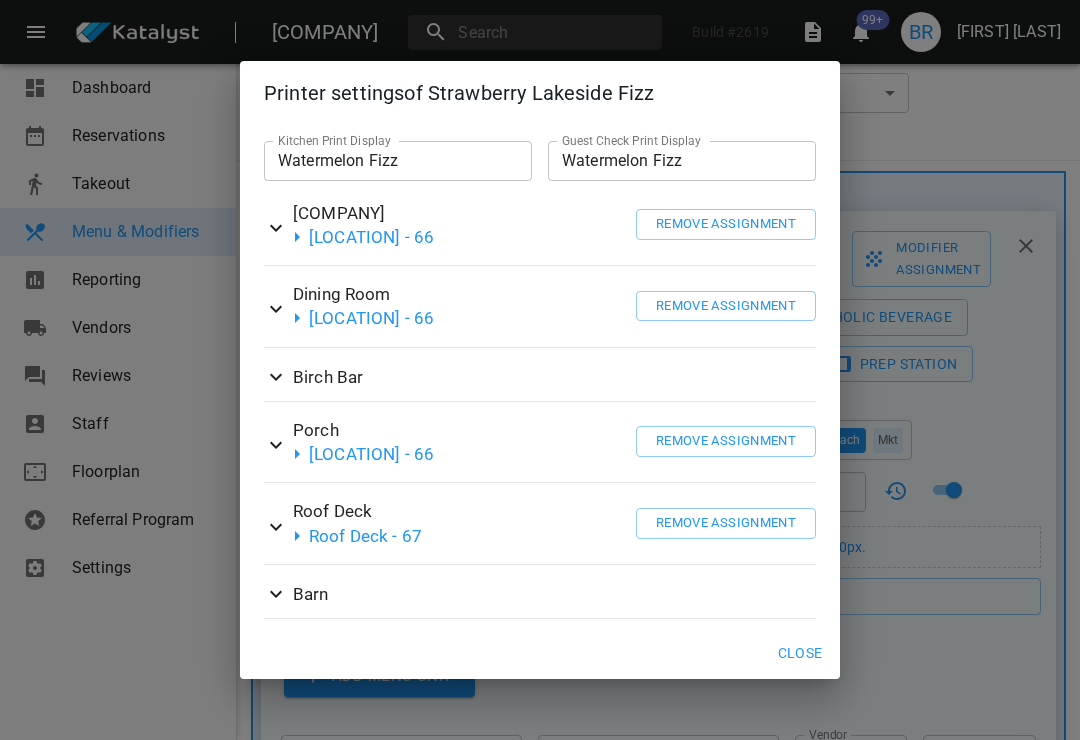 click on "Watermelon Fizz" at bounding box center (398, 161) 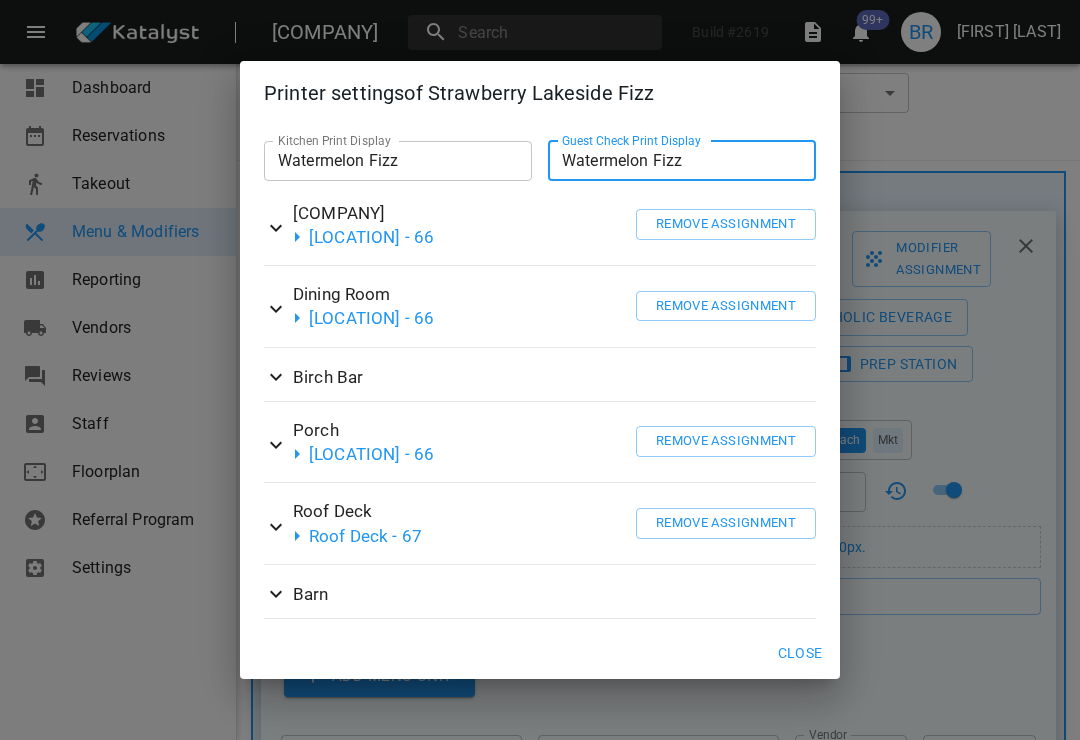 click on "Watermelon Fizz" at bounding box center [682, 161] 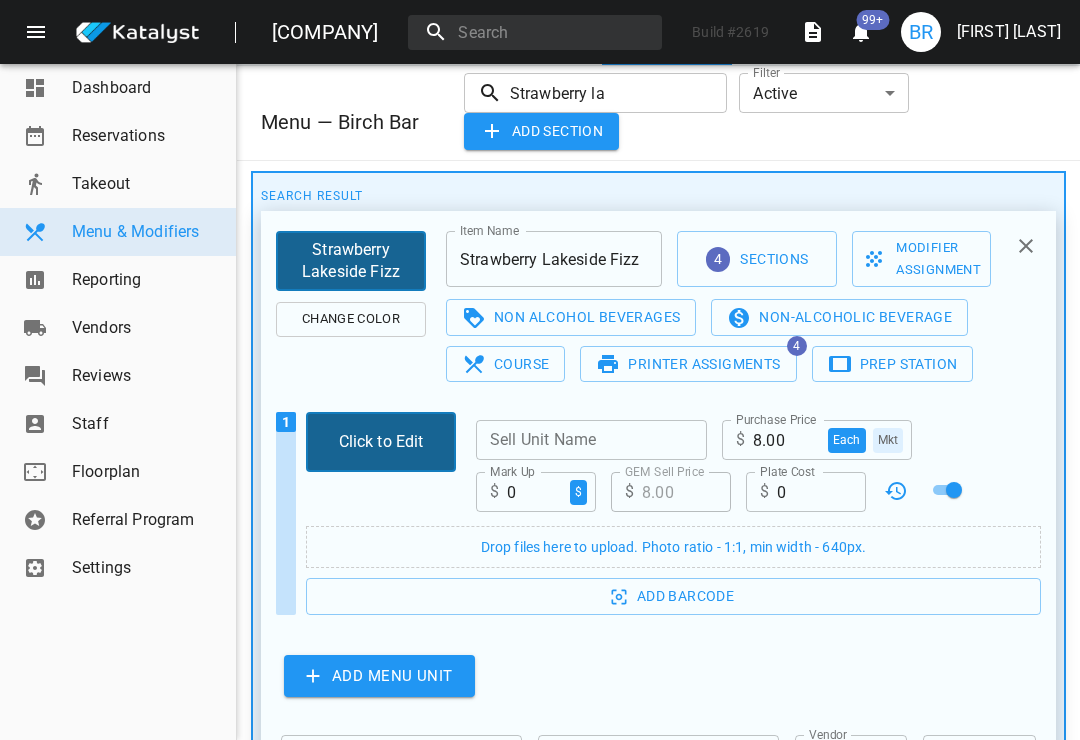click on "Strawberry Lakeside Fizz" at bounding box center [554, 259] 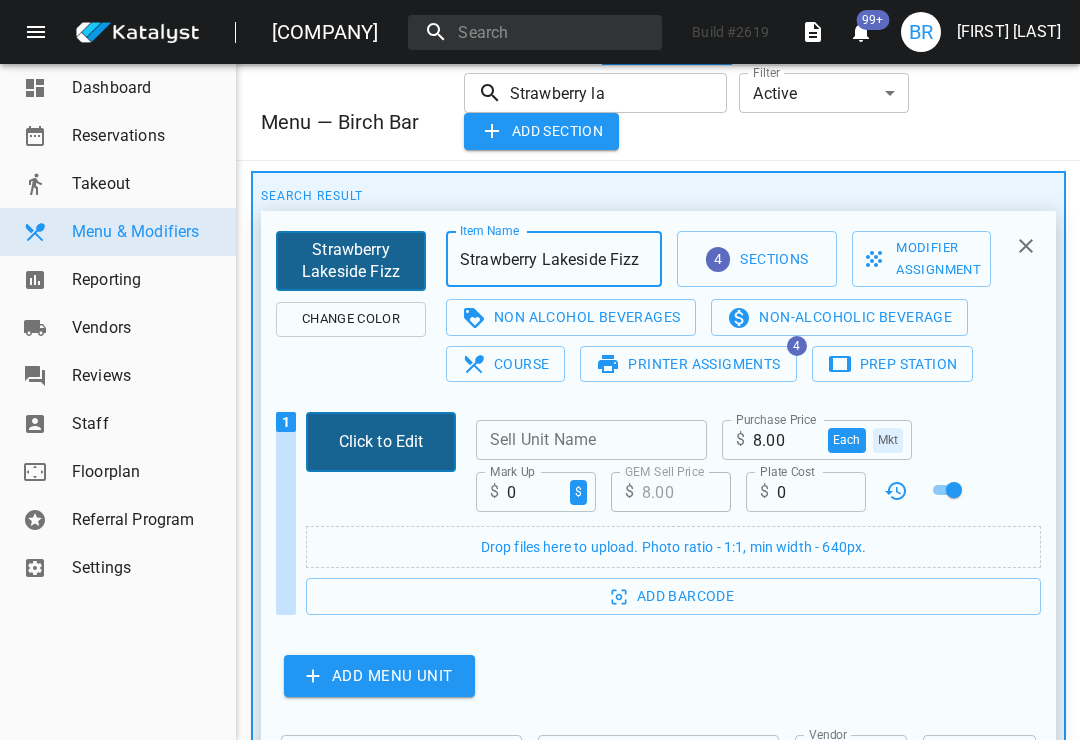 click on "Strawberry Lakeside Fizz" at bounding box center [554, 259] 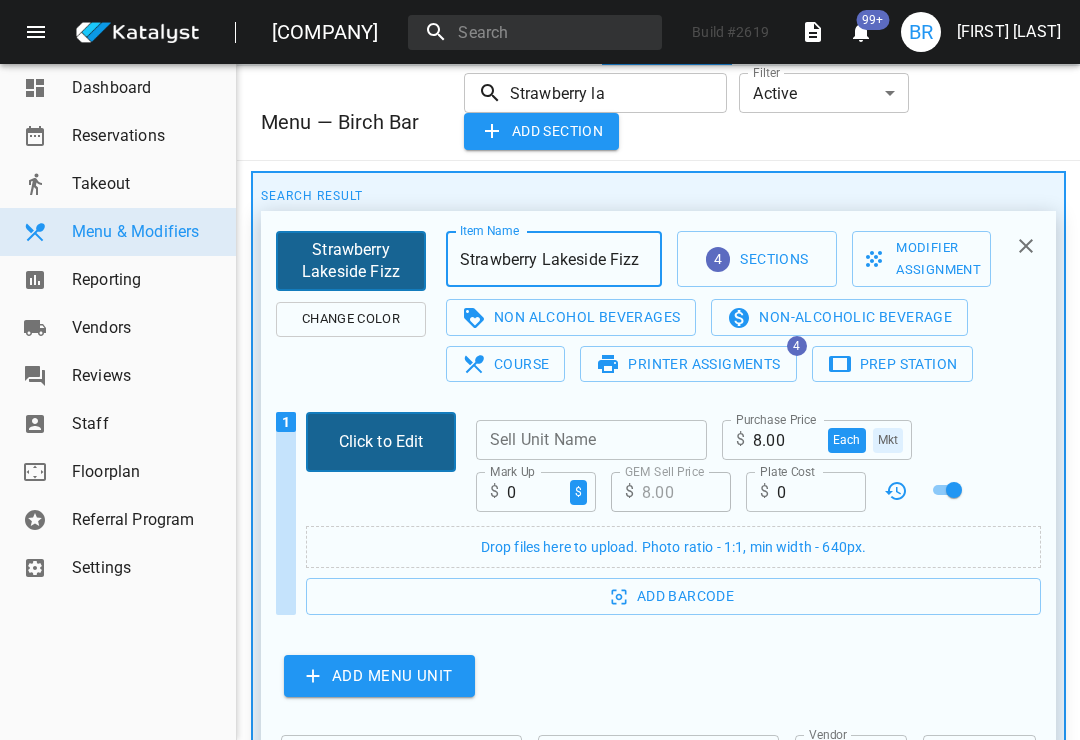 click on "Strawberry Lakeside Fizz" at bounding box center [554, 259] 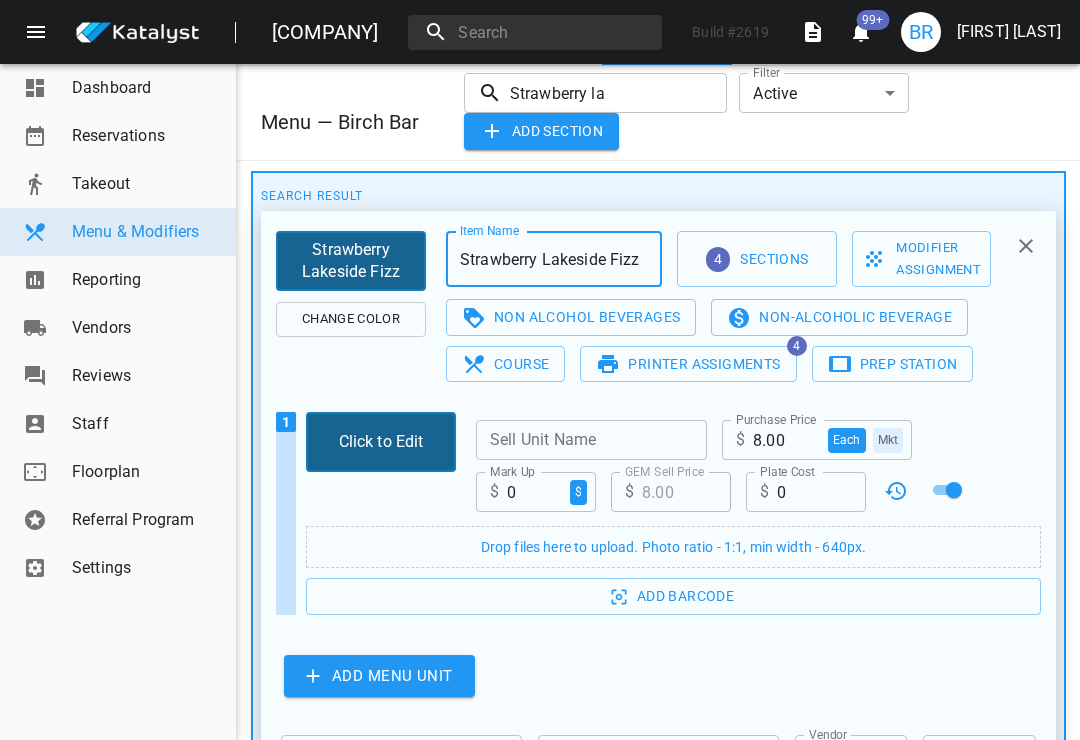 click on "Strawberry Lakeside Fizz" at bounding box center [554, 259] 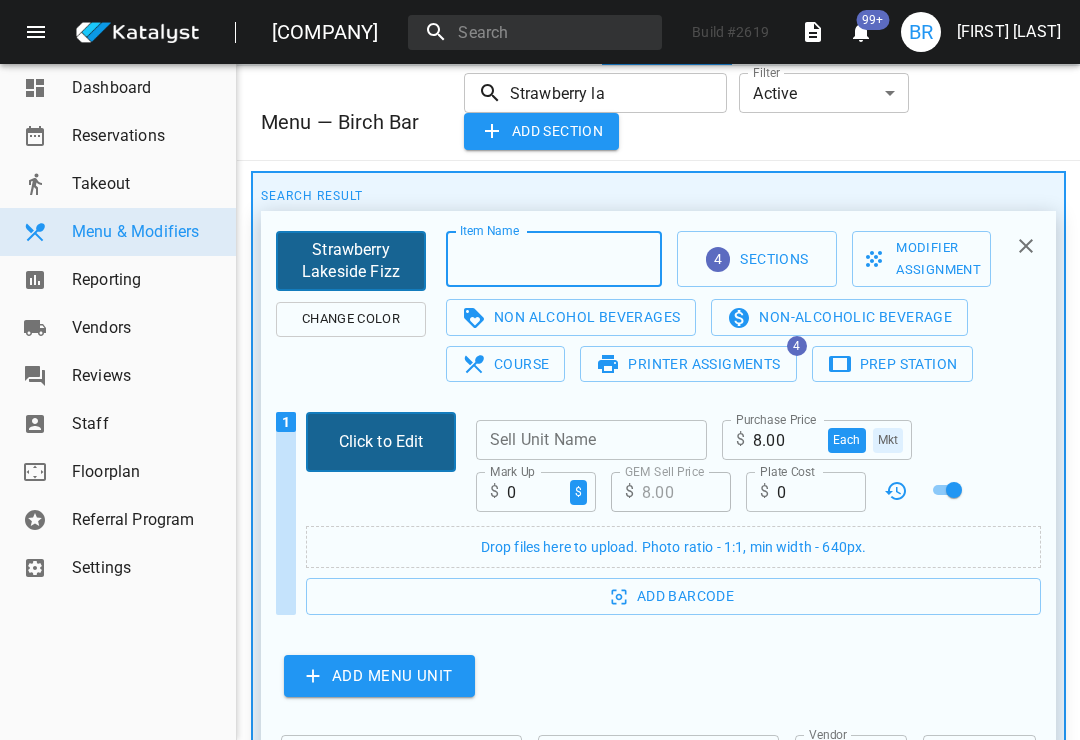 click at bounding box center (554, 259) 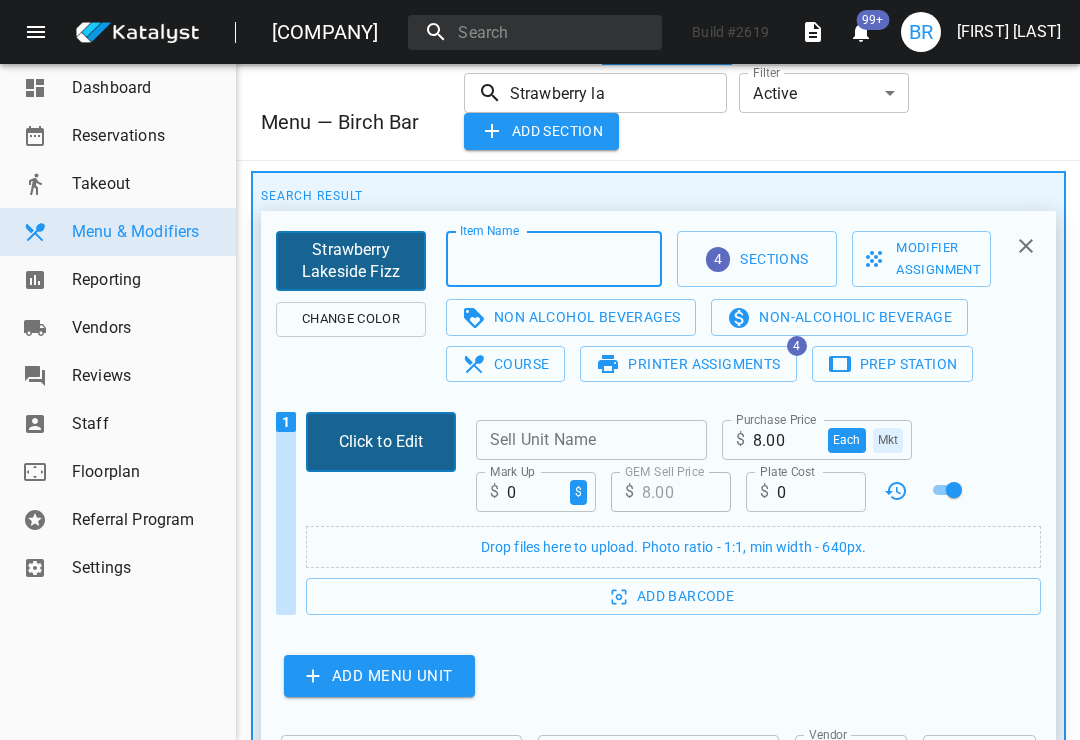 click at bounding box center (554, 259) 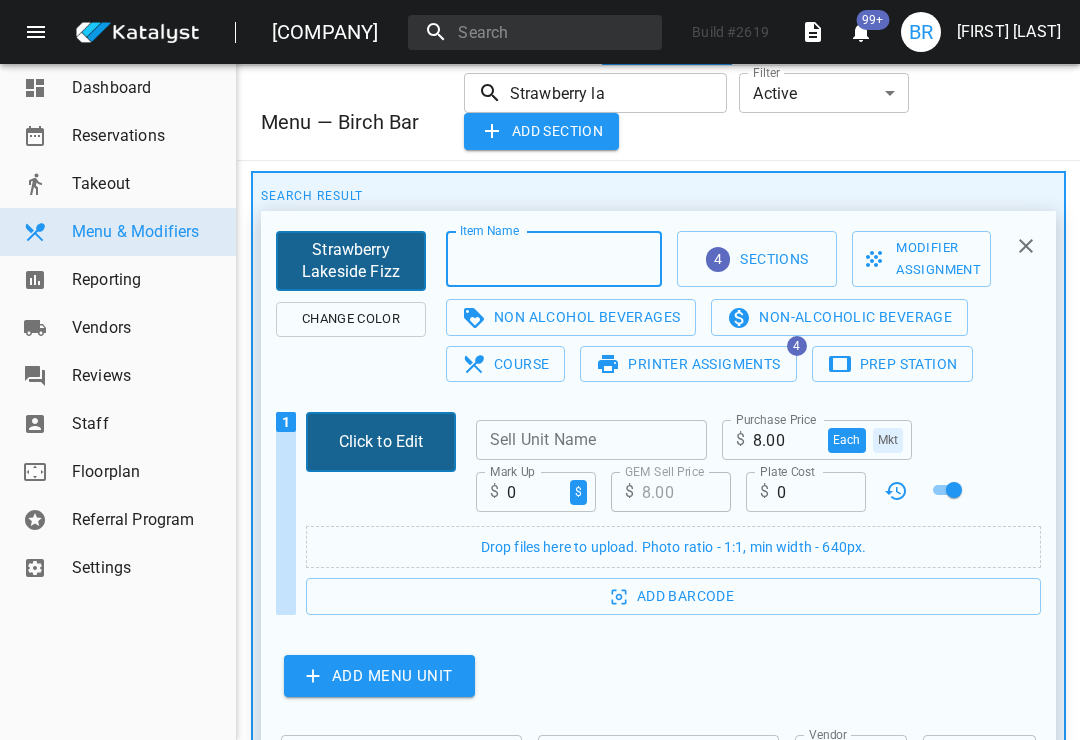 click at bounding box center [554, 259] 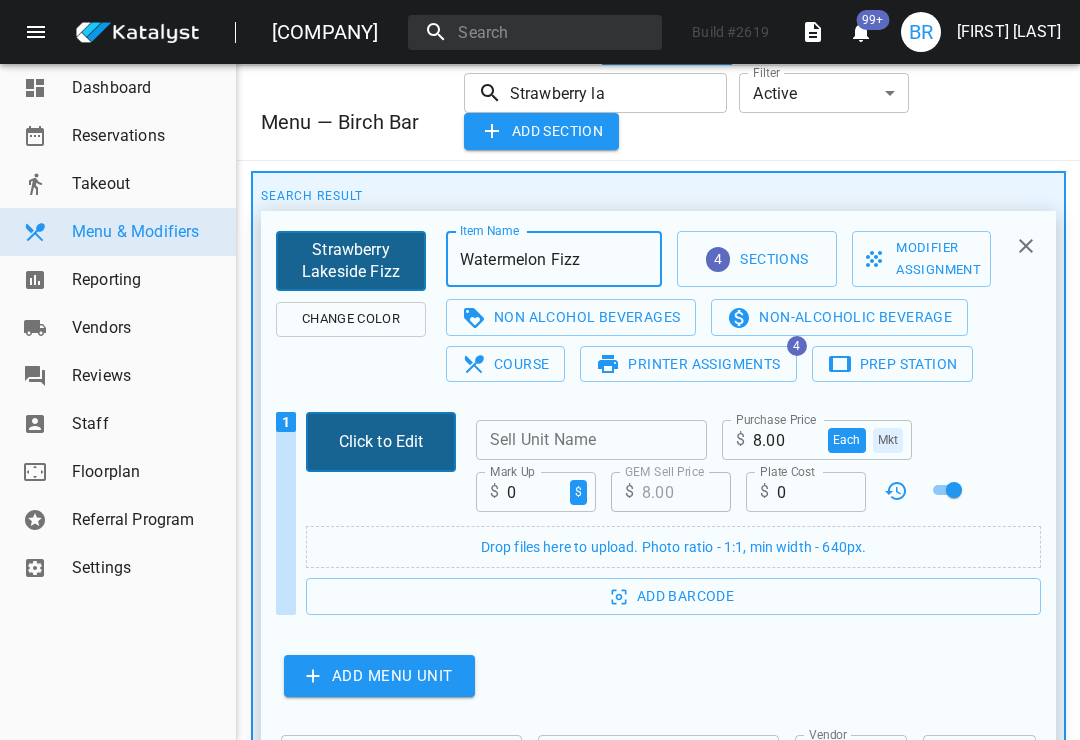 type on "Watermelon Fizz" 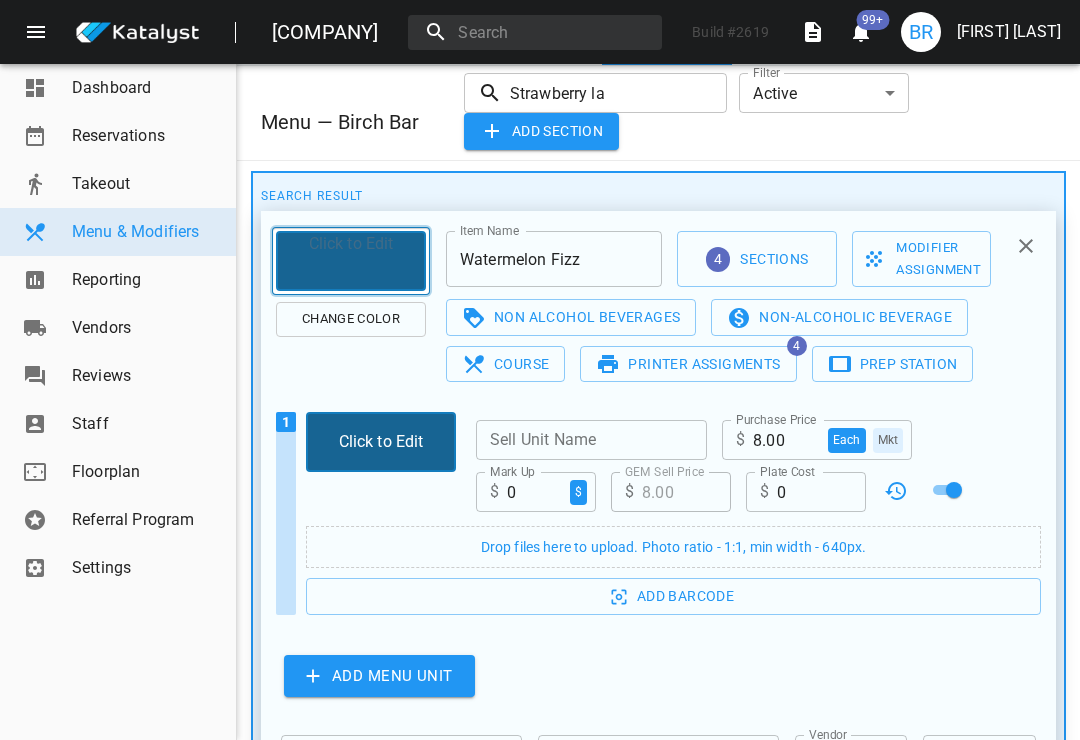 click at bounding box center (351, 261) 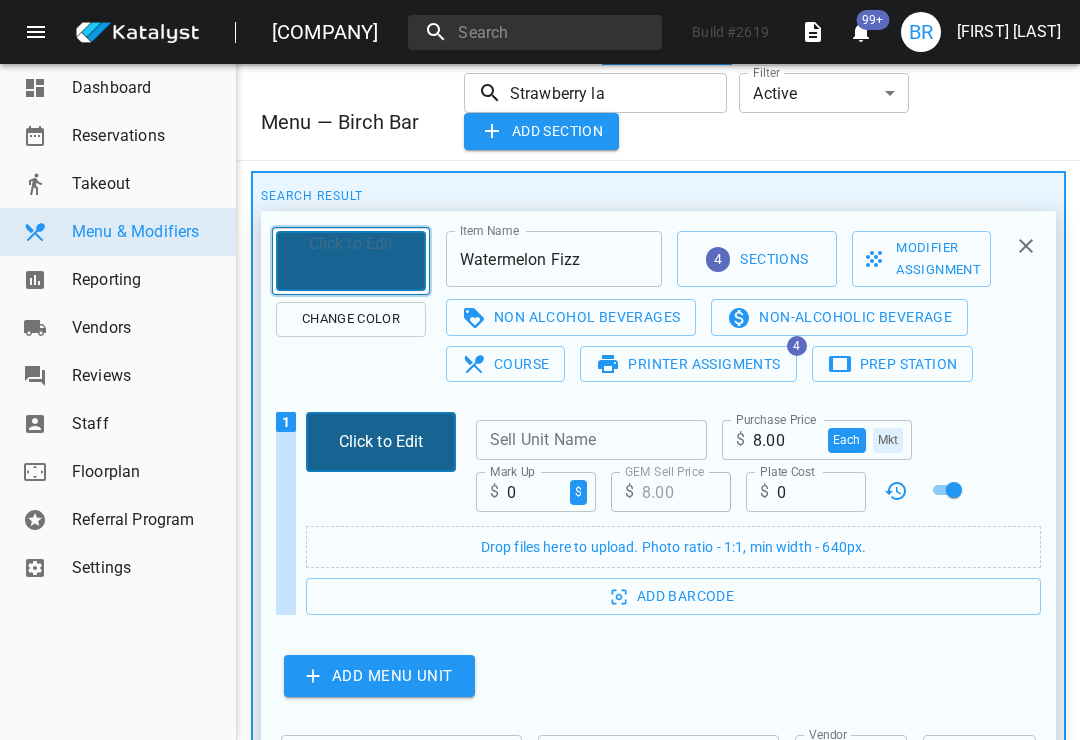 click at bounding box center [351, 261] 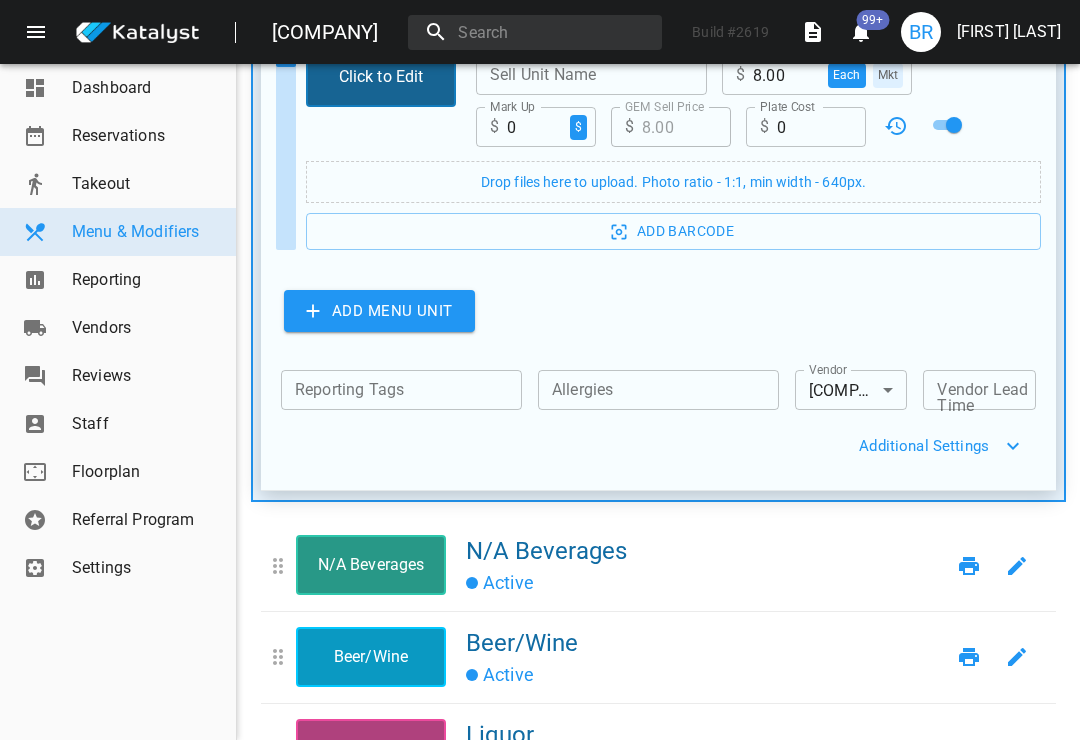 scroll, scrollTop: 477, scrollLeft: 0, axis: vertical 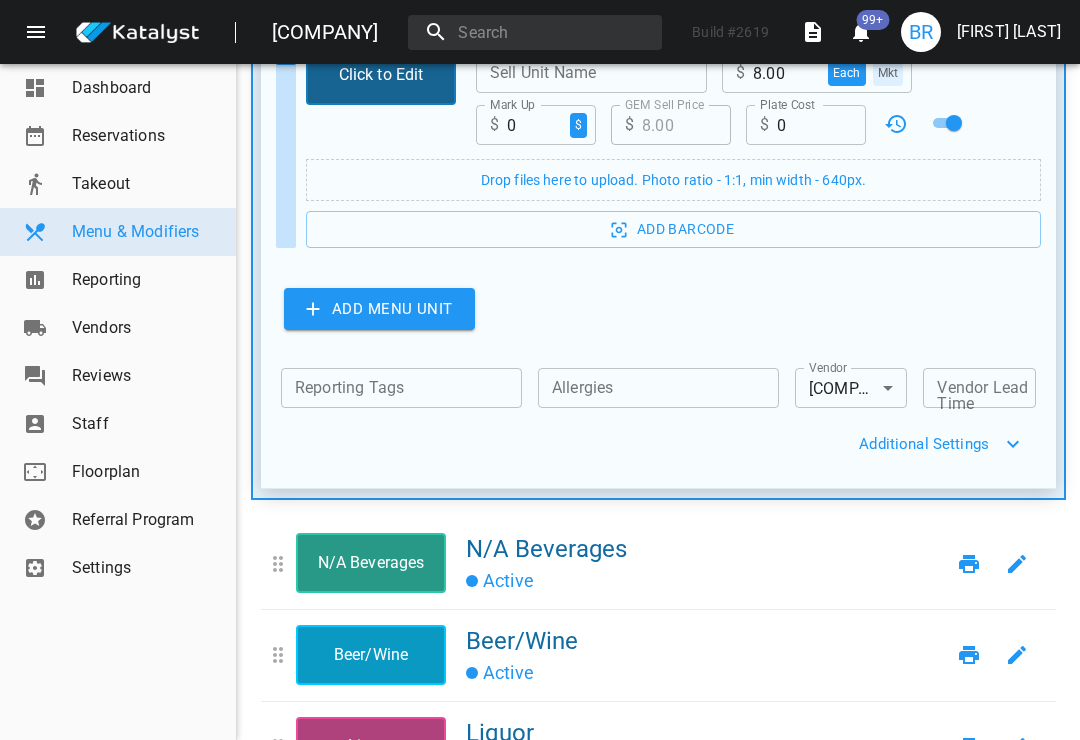 click on "Additional Settings" at bounding box center [640, 444] 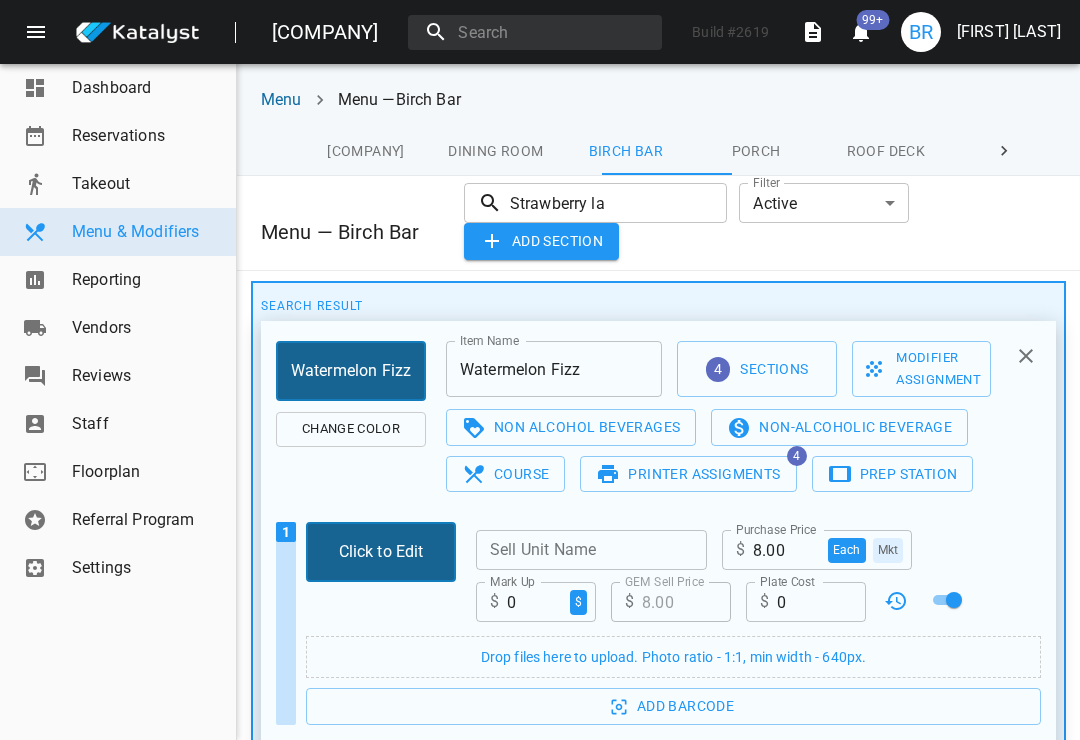 scroll, scrollTop: 0, scrollLeft: 0, axis: both 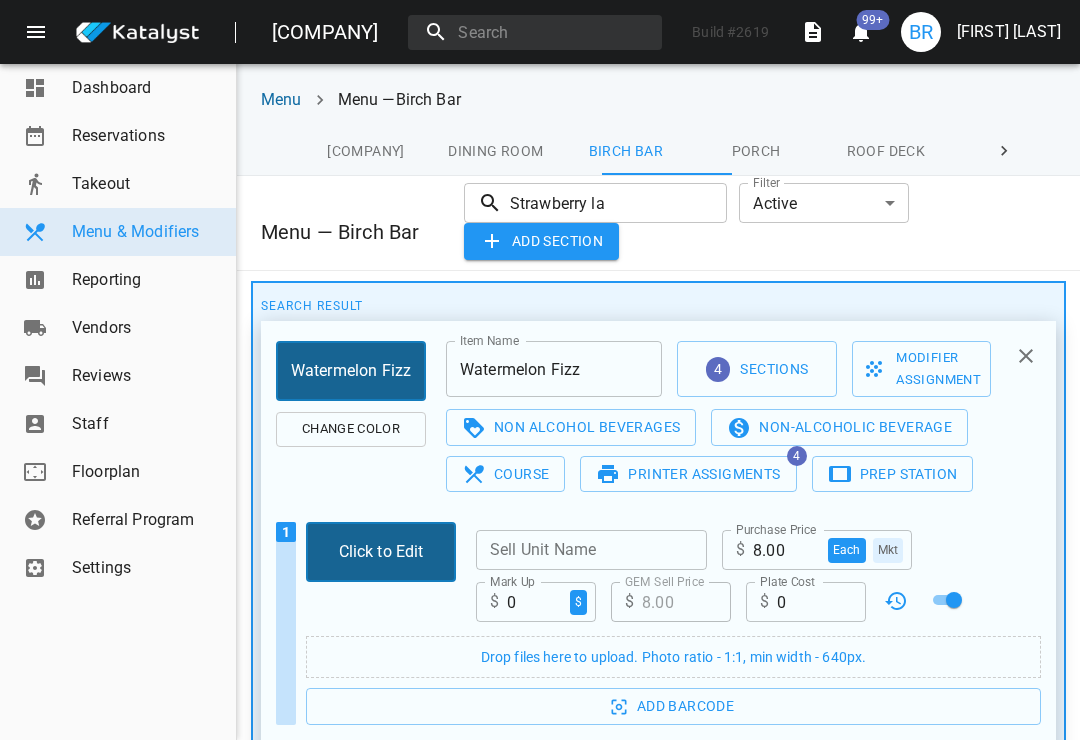 click at bounding box center [1026, 356] 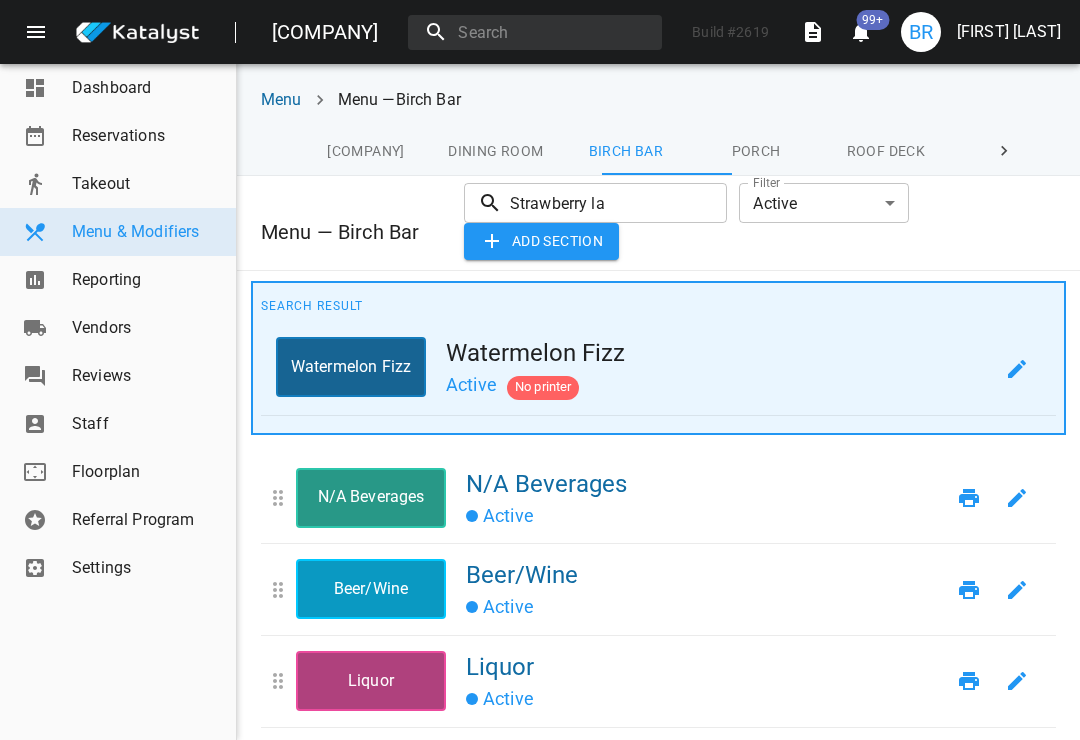 click on "Watermelon Fizz" at bounding box center [719, 353] 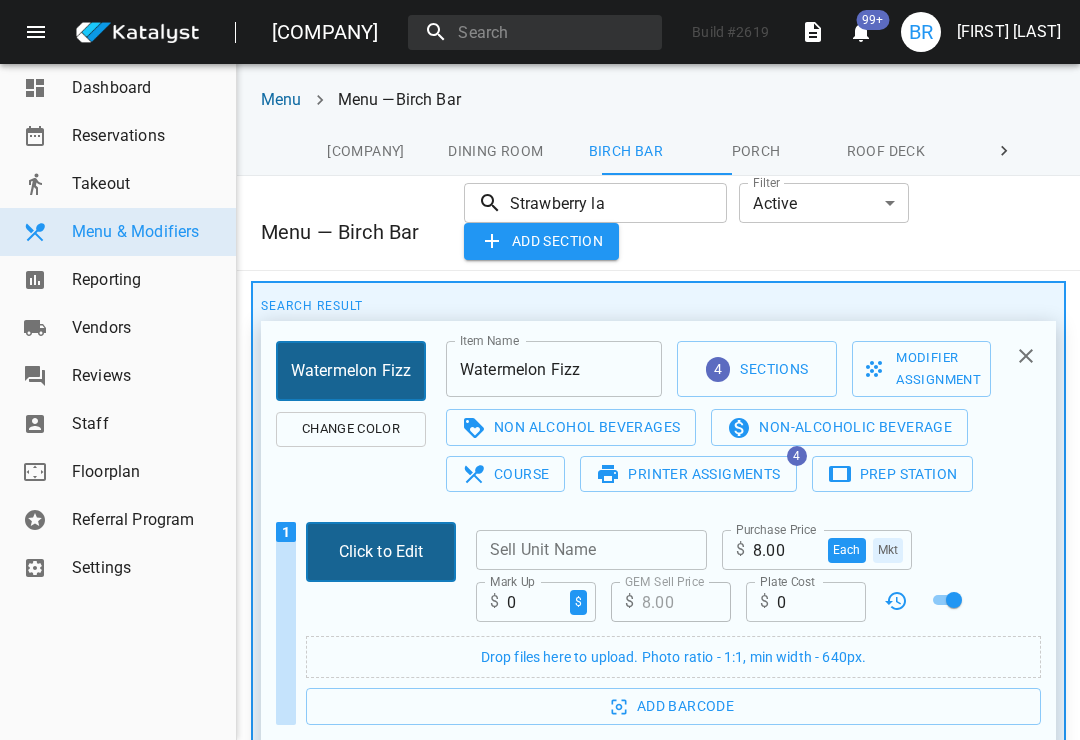 click on "Printer Assigments" at bounding box center (688, 474) 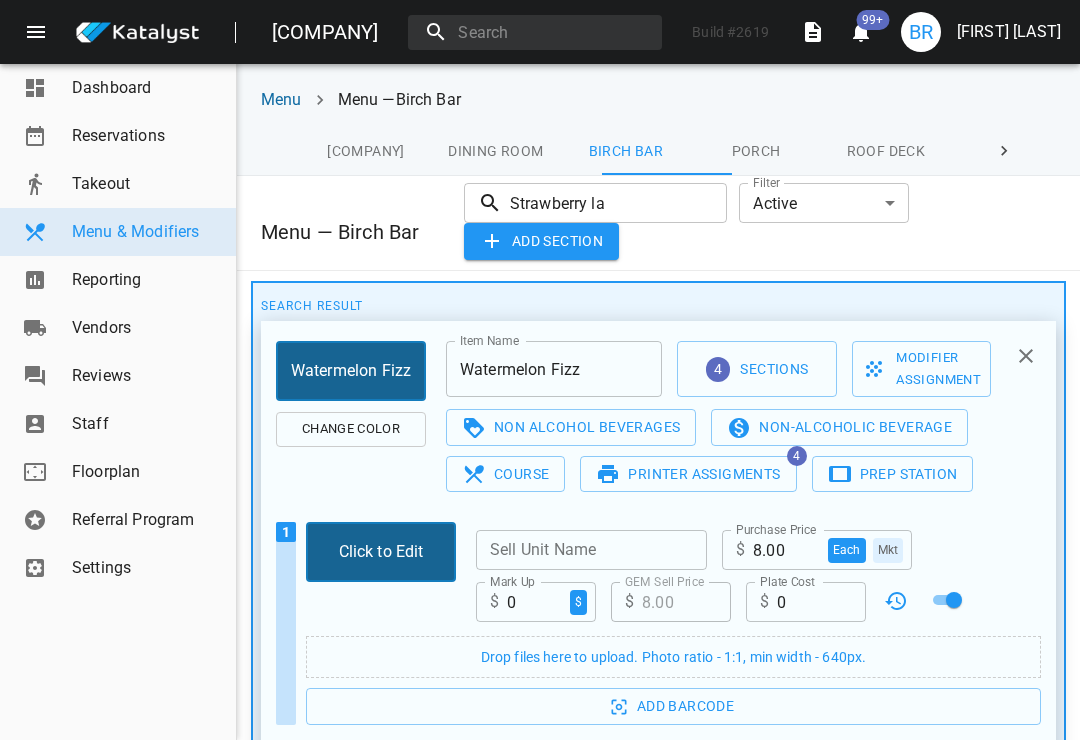click on "Watermelon Fizz Item Name 4 Sections Modifier Assignment 0 Non Alcohol Beverages 0 Non-Alcoholic Beverage 0 Course Printer Assigments 4 Prep Station 0 1 Click to Edit Sell Unit Name Sell Unit Name Purchase Price $ 8.00 each Mkt Purchase Price Mark Up $ 0 $ Mark Up GEM Sell Price $ 8.00 GEM Sell Price Plate Cost $ 0 Plate Cost Drop files here to upload. Photo ratio - 1:1, min width - 640px. Add Barcode Add menu unit Reporting Tags Reporting Tags Allergies Allergies Vendor [COMPANY] [ID] Vendor Lead Time Vendor Lead Time Additional Settings Item Description x Item Description Choose when this item will be available Available Daily Custom Range All-Day Choose where this item will be visible Visible on diner search page menu Visible on pickup delivery menu for diners Visible on catering menu for diners Visible on pre-ordering menu for diners Preparation time Preparation time Limited quantity Limited quantity Menu item active" at bounding box center (658, 643) 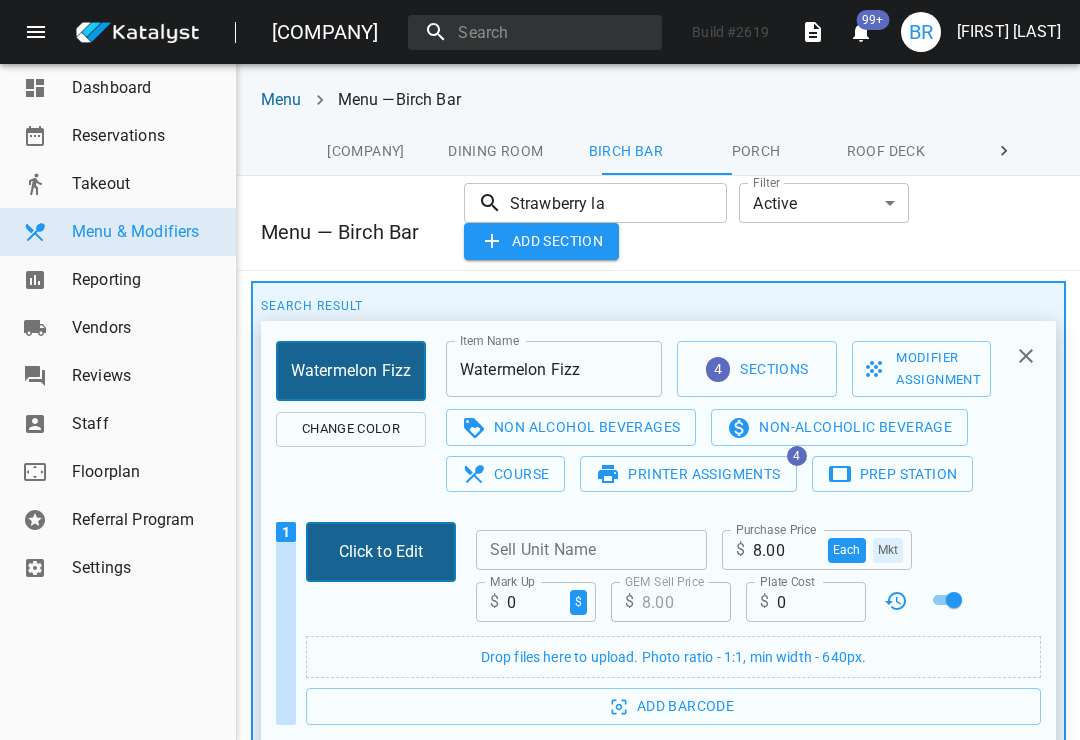 click at bounding box center [1026, 356] 